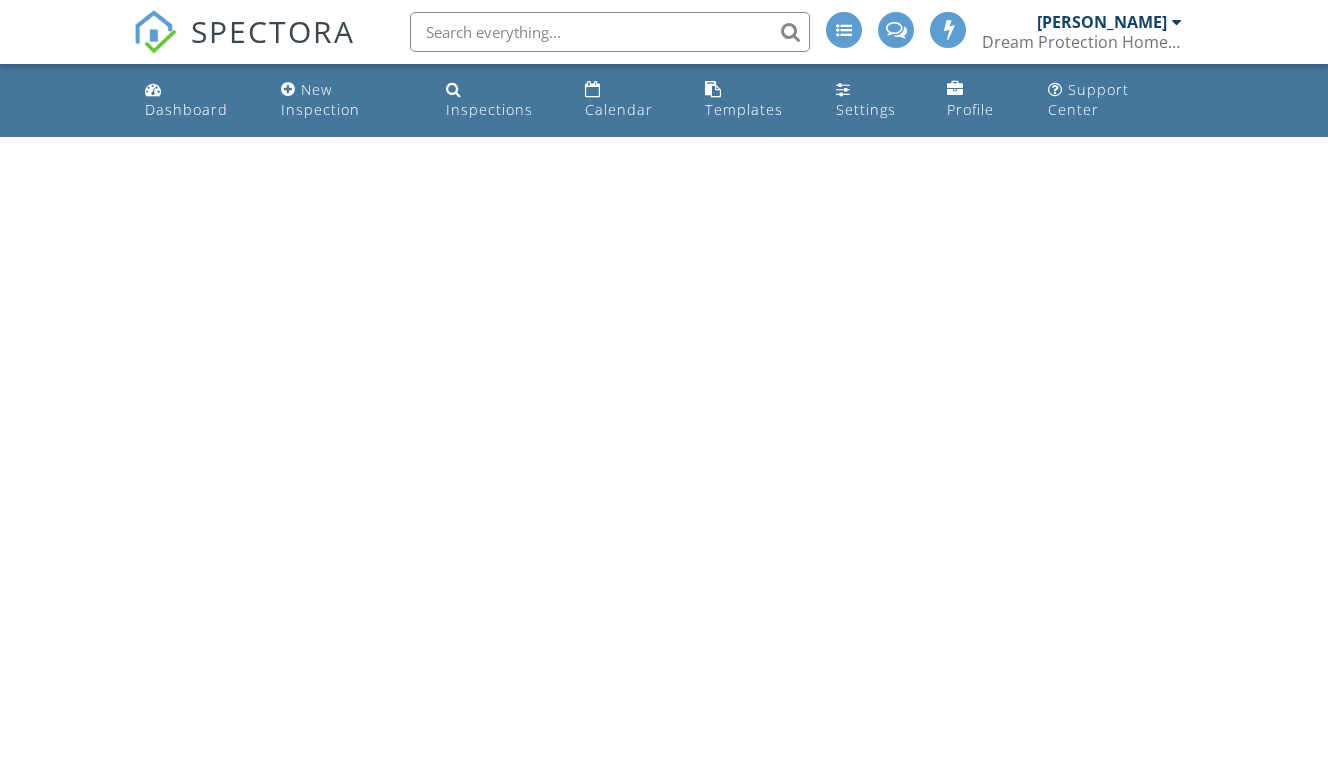 scroll, scrollTop: 0, scrollLeft: 0, axis: both 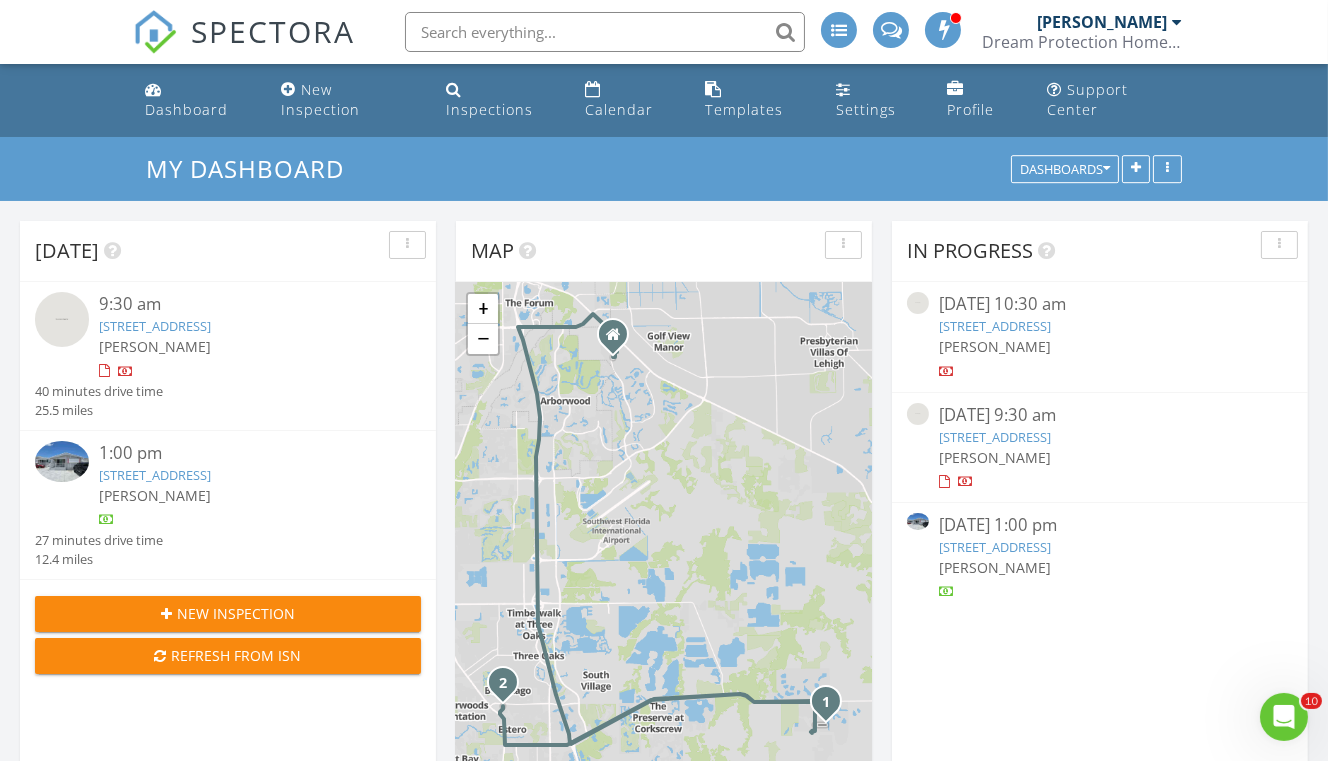 click on "Inspections" at bounding box center [489, 109] 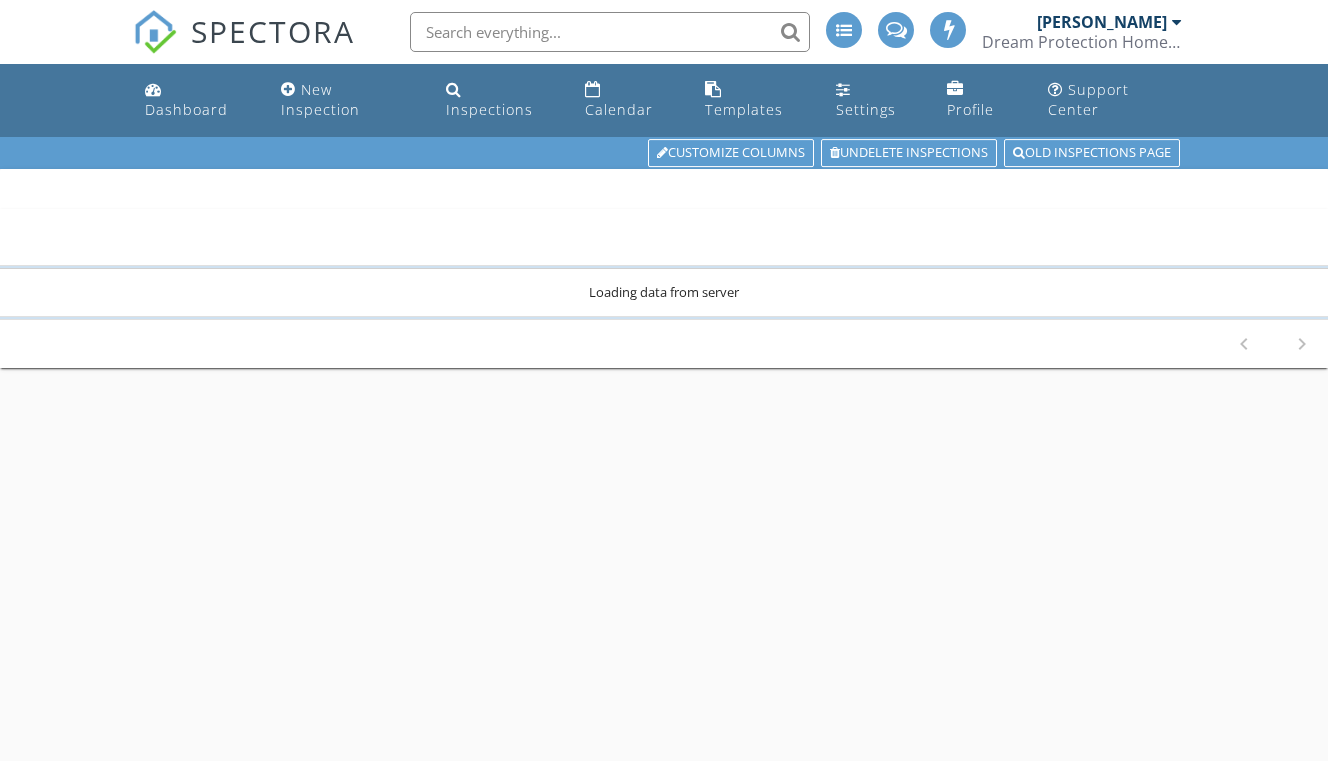 scroll, scrollTop: 0, scrollLeft: 0, axis: both 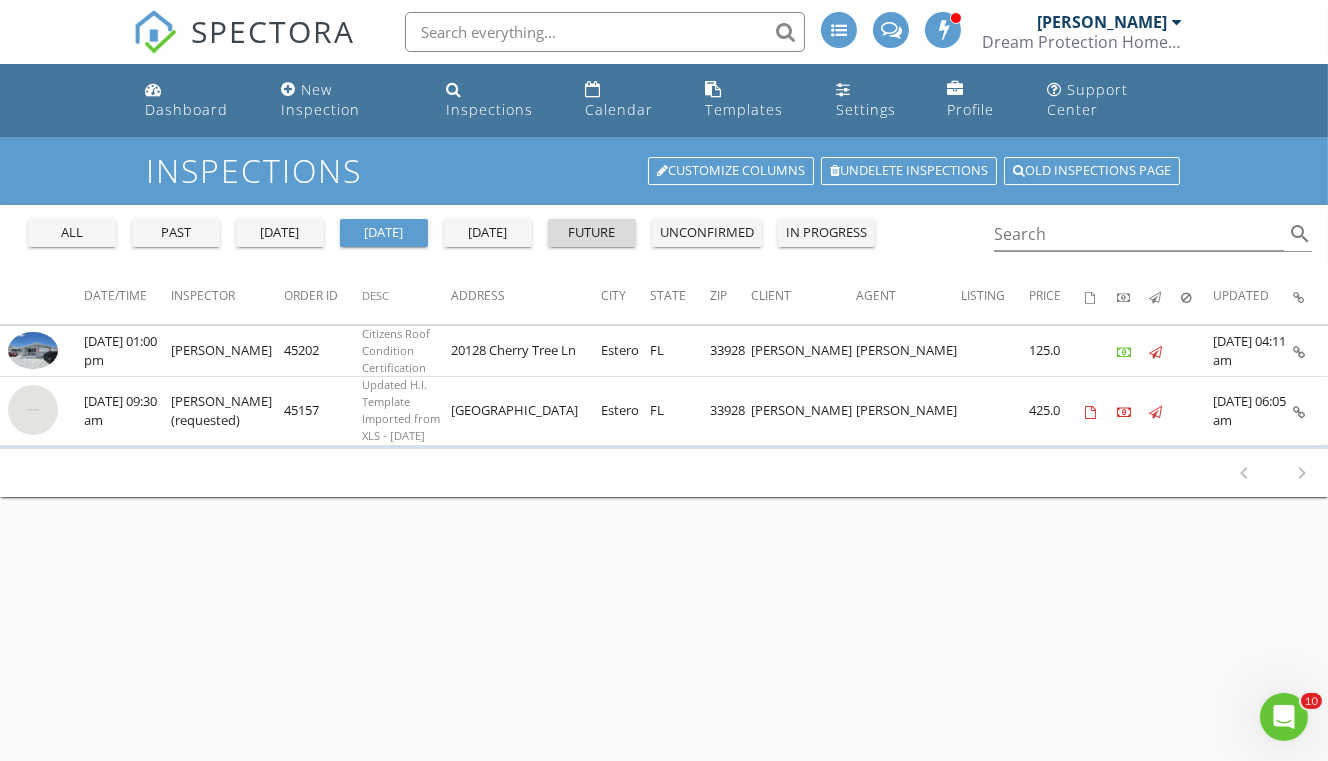 click on "future" at bounding box center [592, 233] 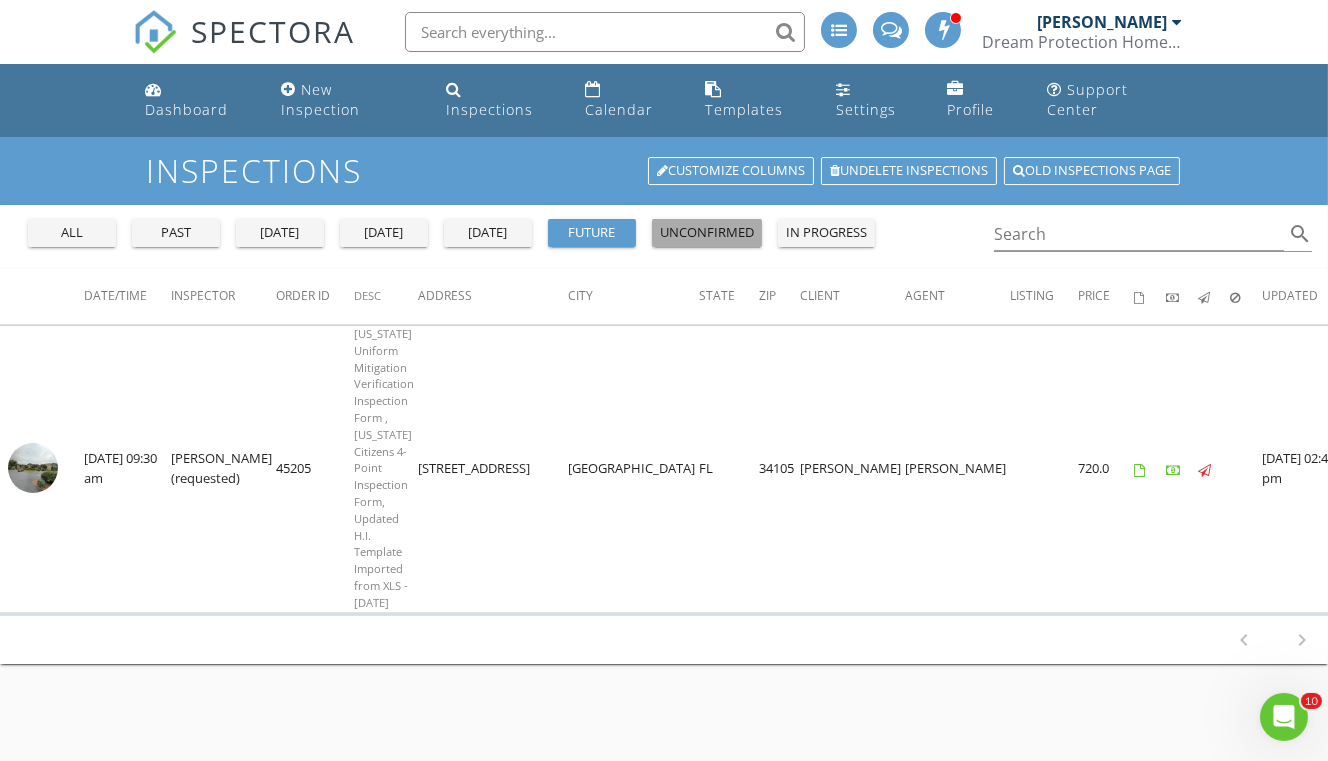 click on "unconfirmed" at bounding box center (707, 233) 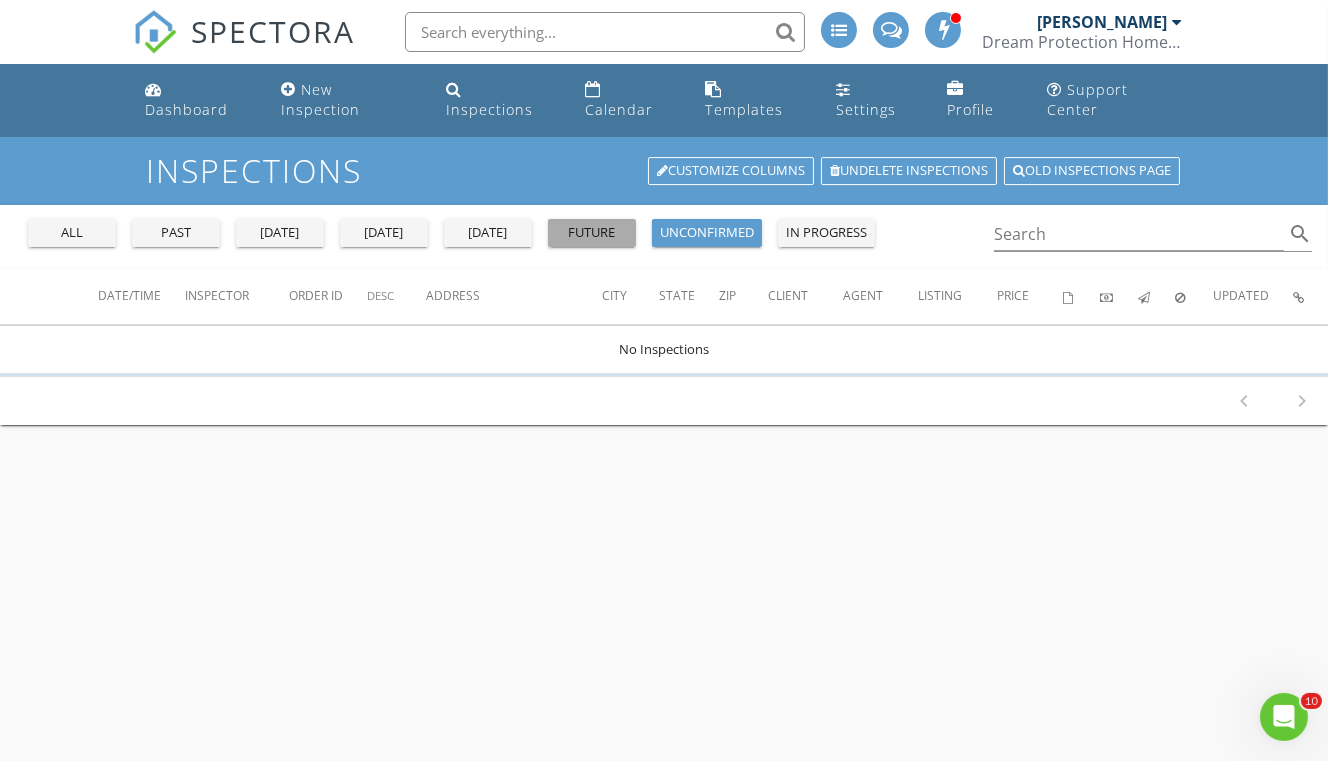 click on "future" at bounding box center [592, 233] 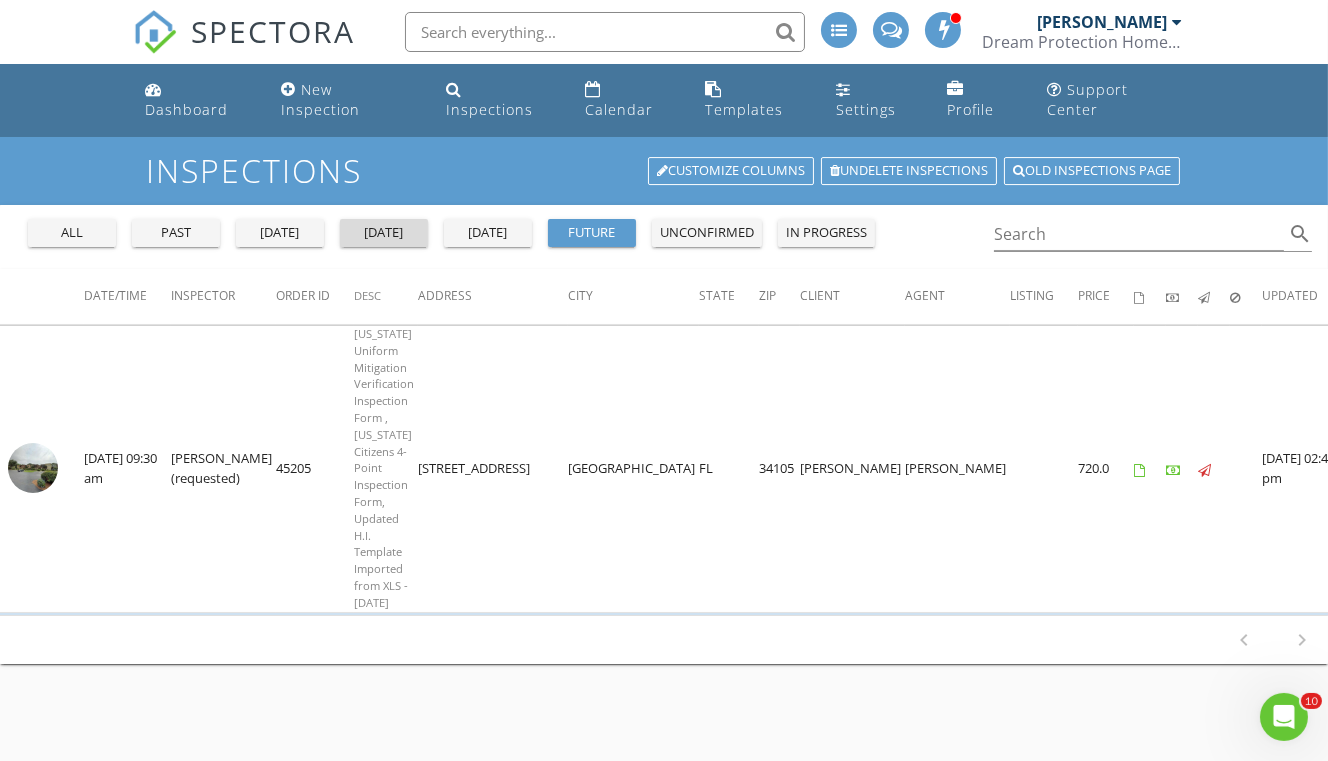 click on "today" at bounding box center [384, 233] 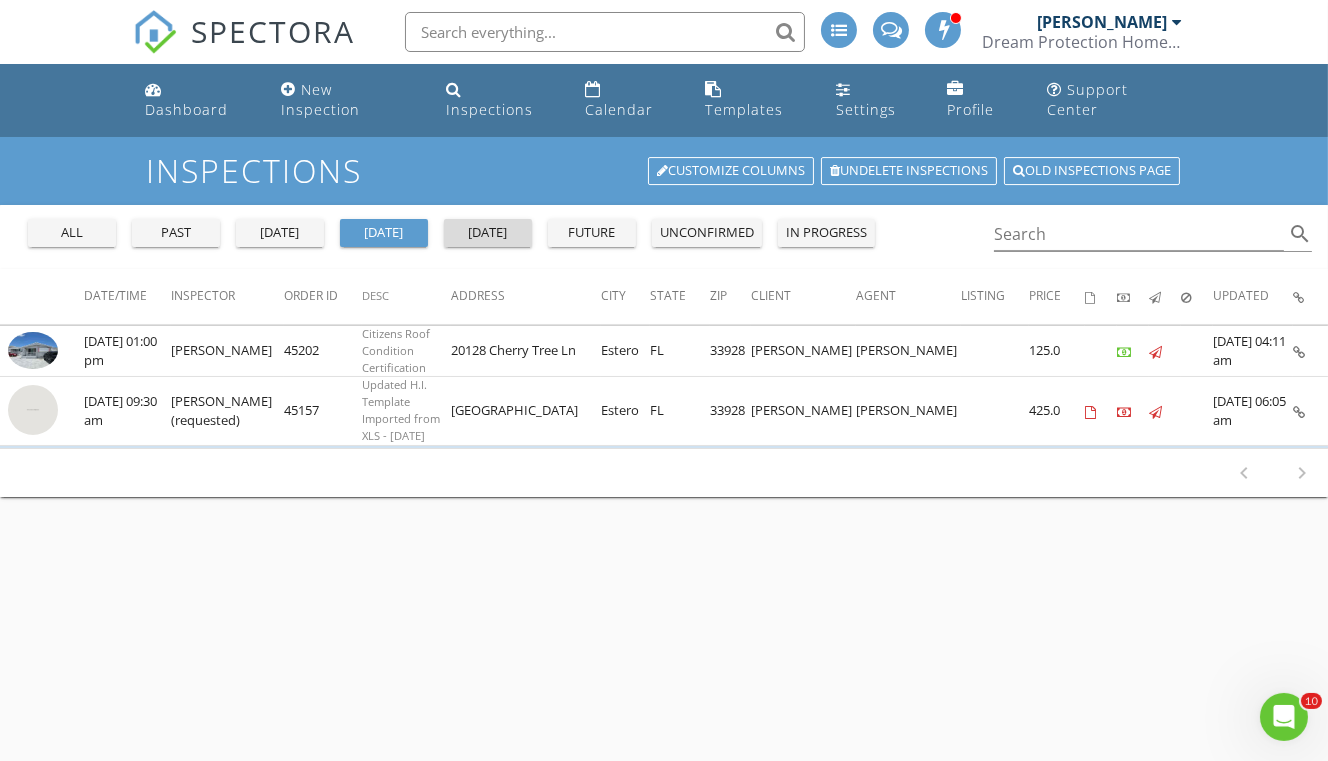 click on "tomorrow" at bounding box center [488, 233] 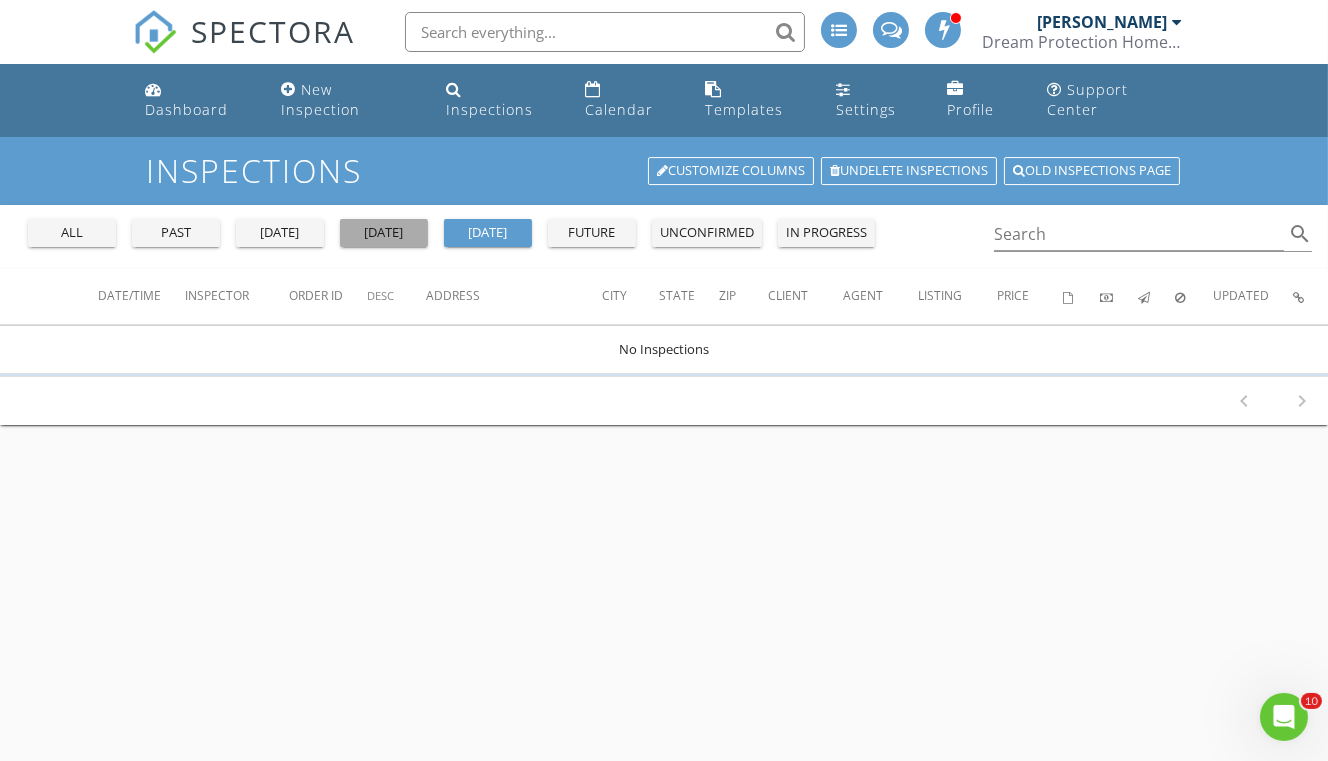 click on "today" at bounding box center (384, 233) 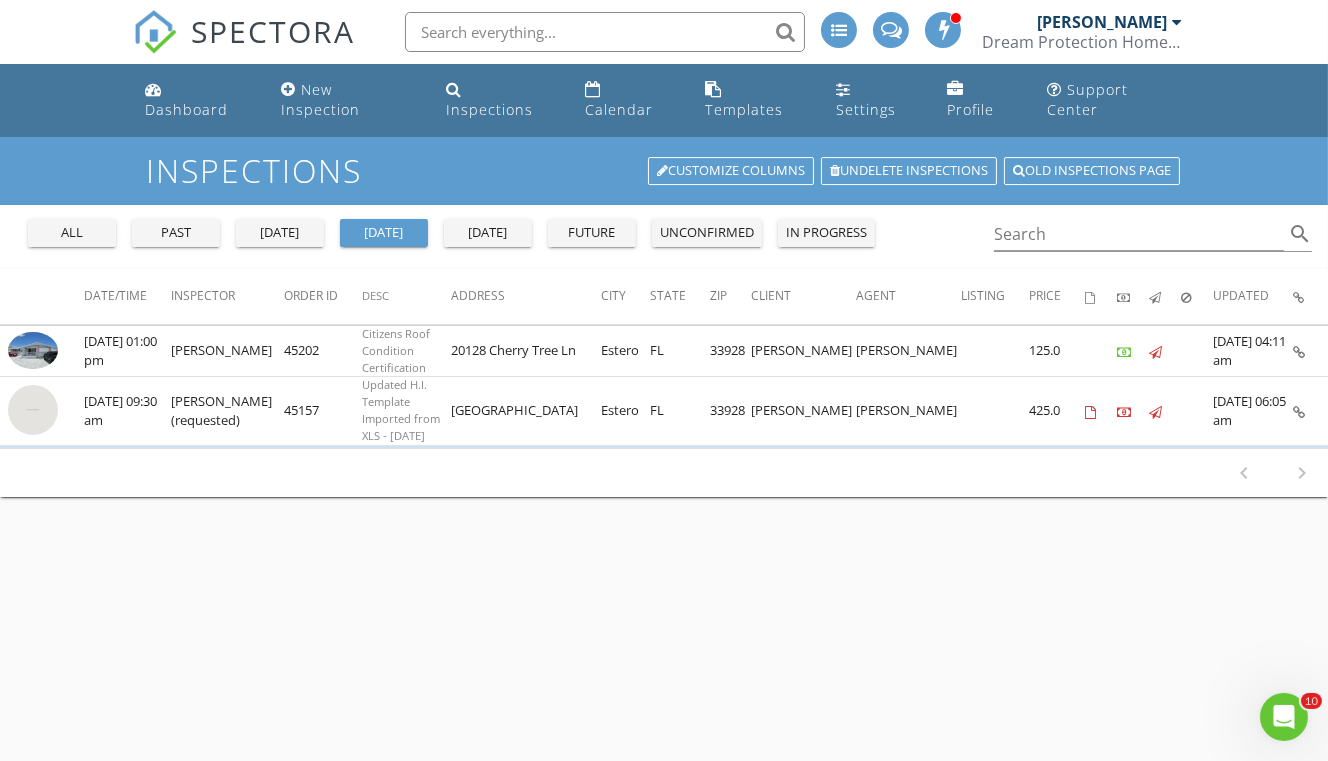 click at bounding box center [33, 351] 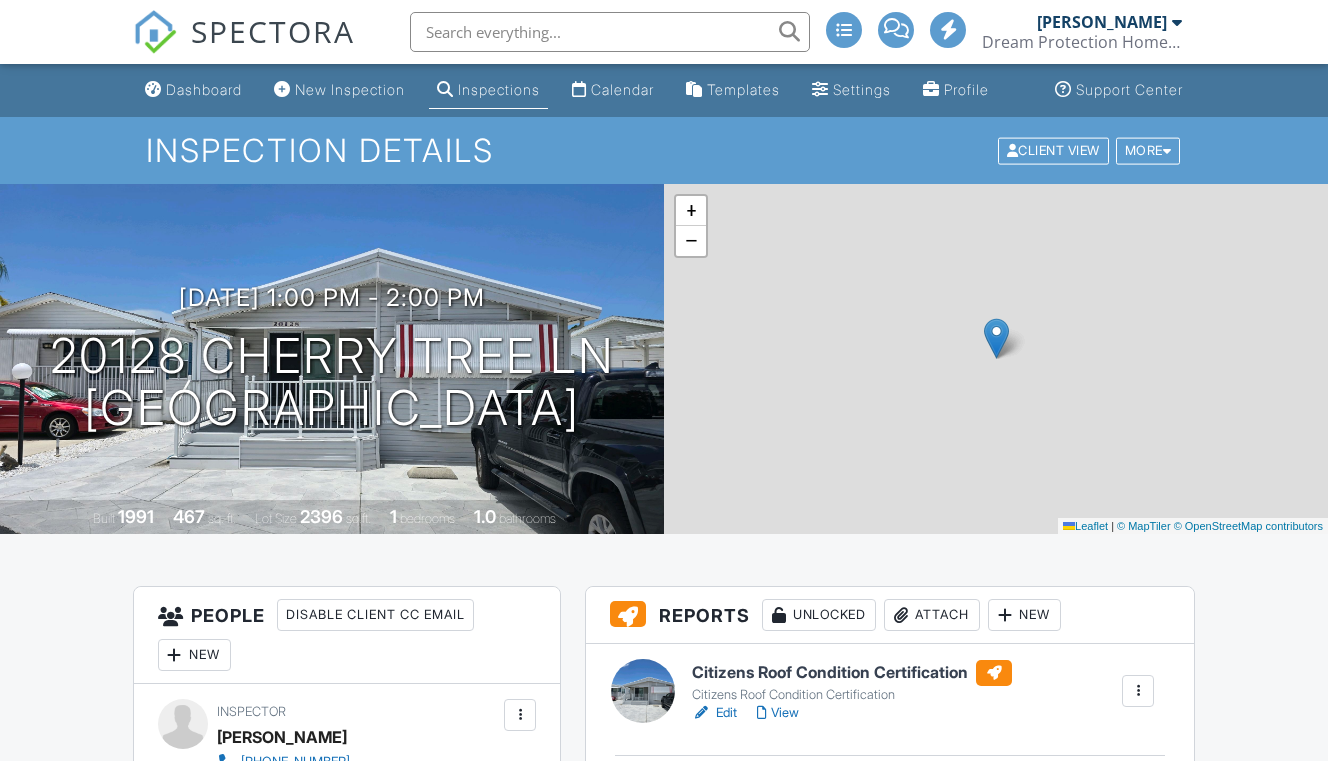 scroll, scrollTop: 1061, scrollLeft: 0, axis: vertical 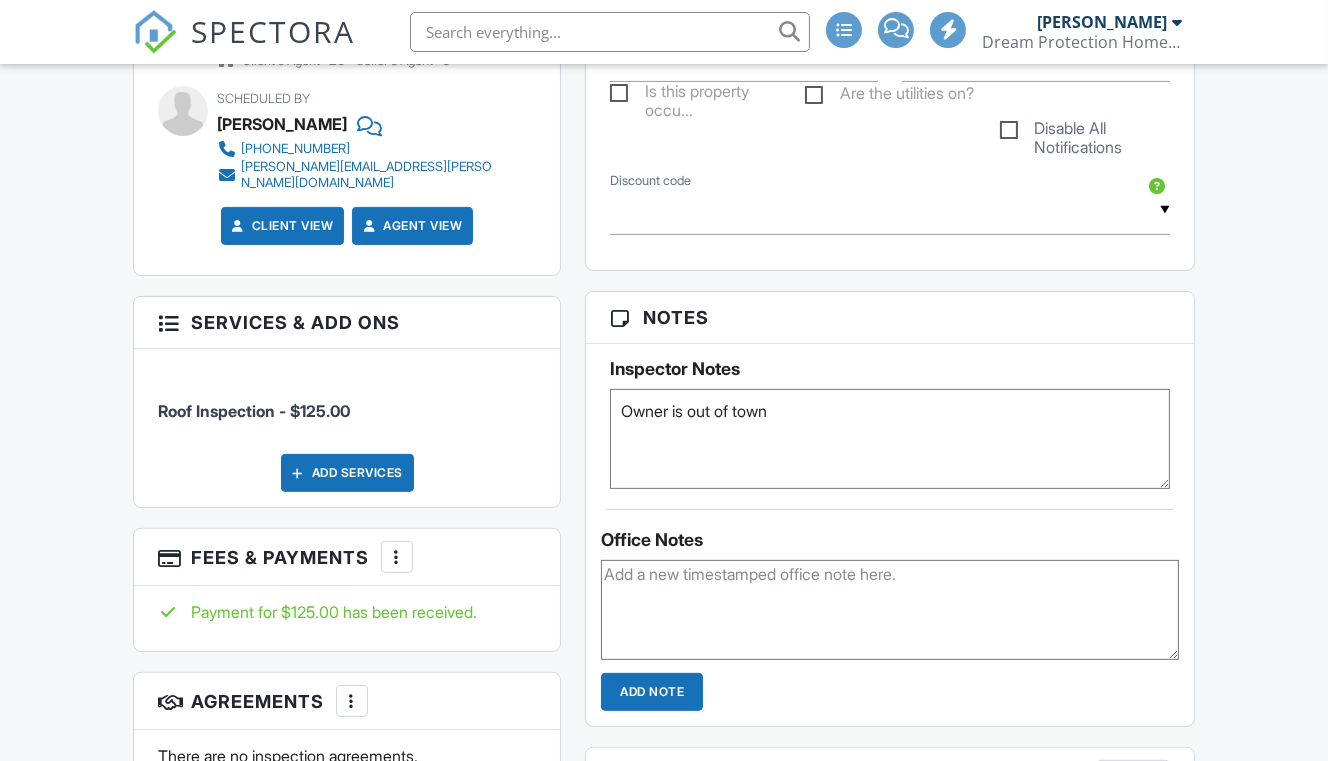 click on "Roof Inspection - $125.00" at bounding box center (347, 401) 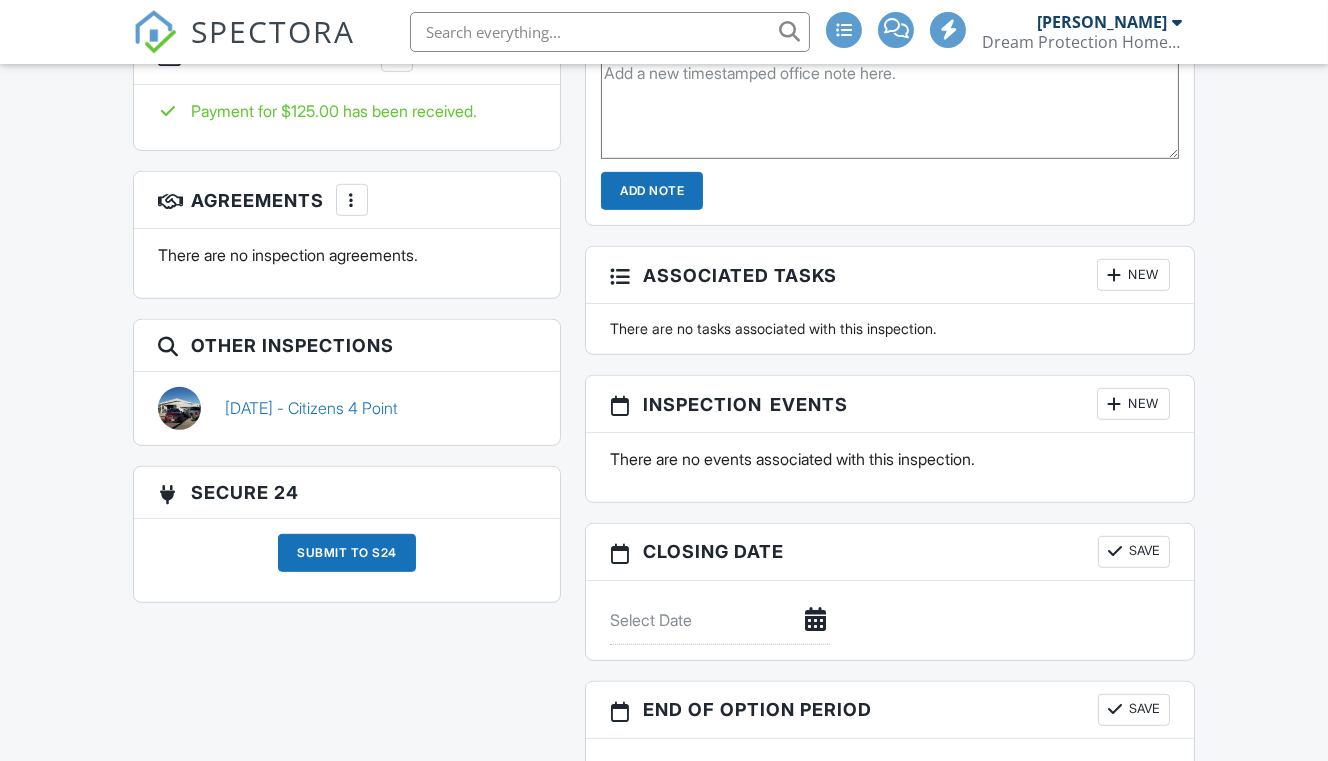 scroll, scrollTop: 0, scrollLeft: 0, axis: both 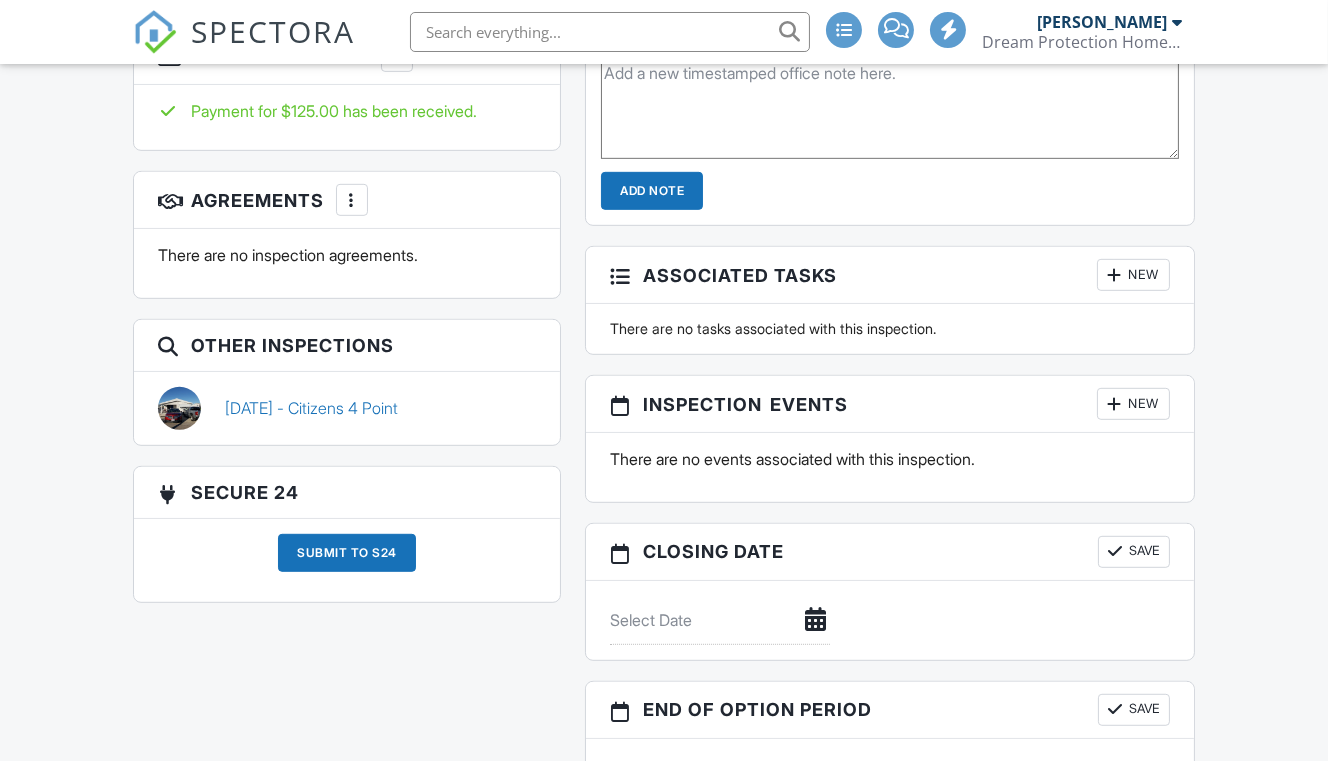 click on "[DATE] - Citizens 4 Point" at bounding box center (311, 408) 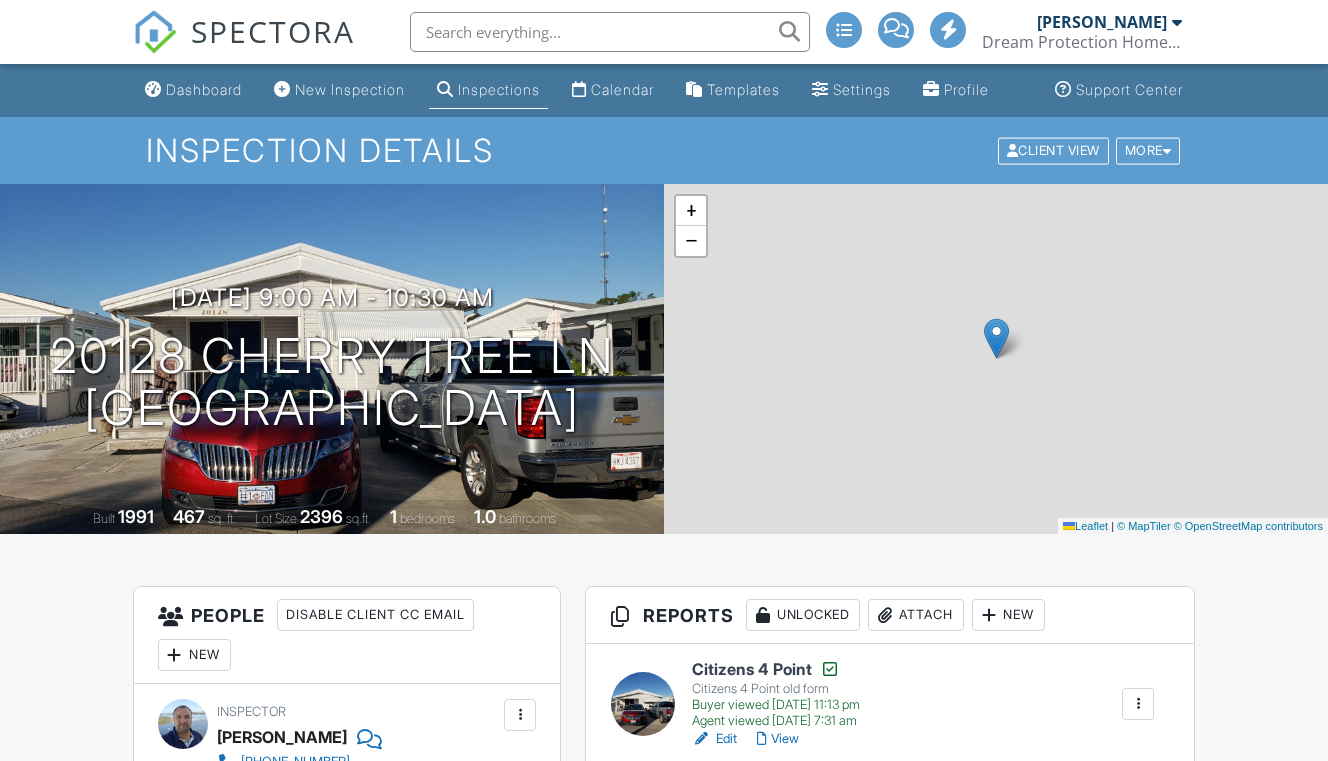 scroll, scrollTop: 0, scrollLeft: 0, axis: both 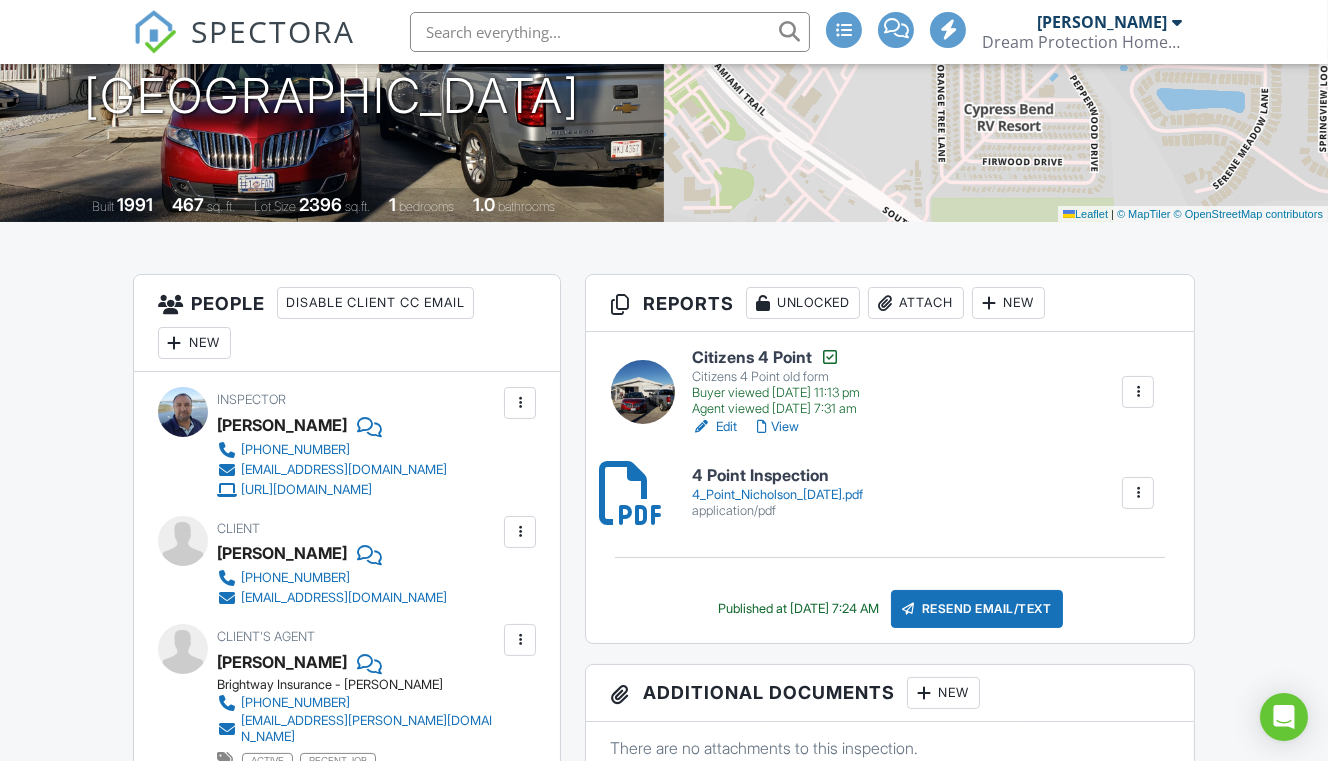 click on "4_Point_Nicholson_4.2.20.pdf" at bounding box center [777, 495] 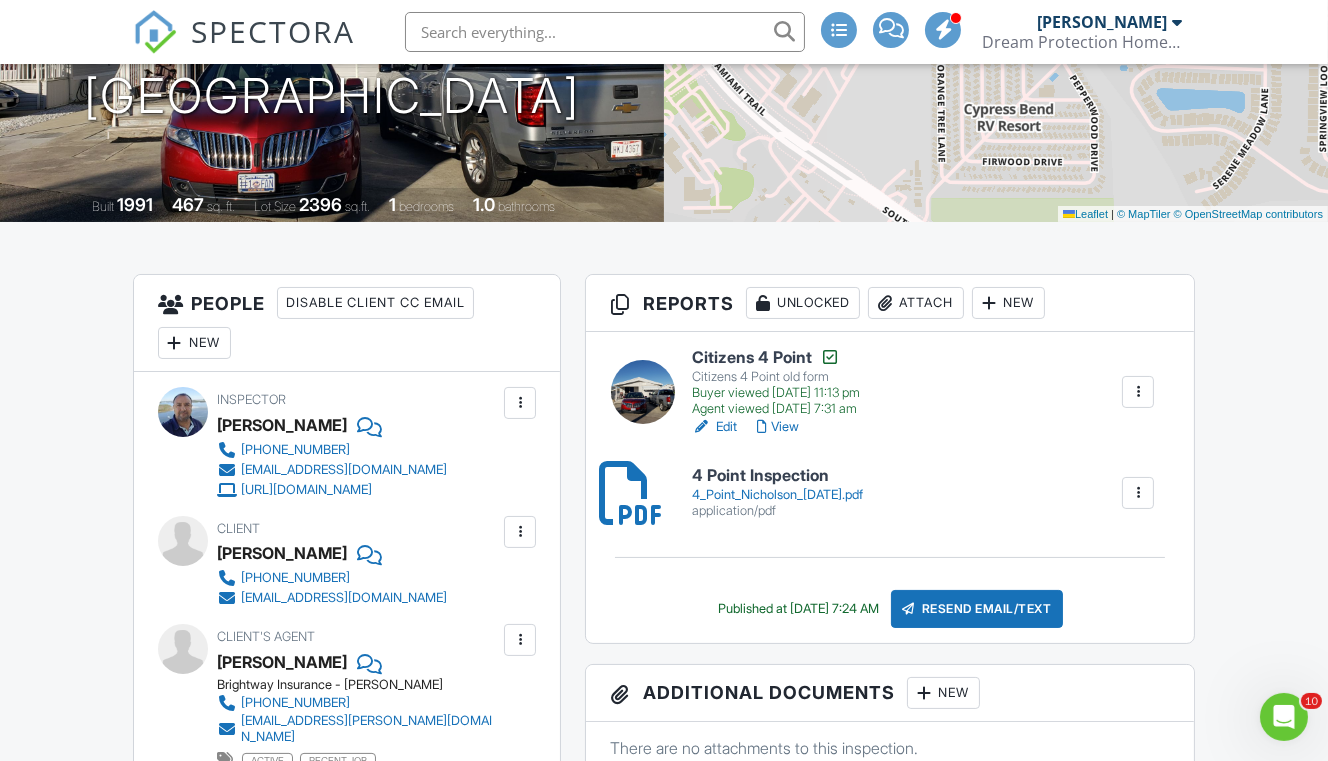 scroll, scrollTop: 0, scrollLeft: 0, axis: both 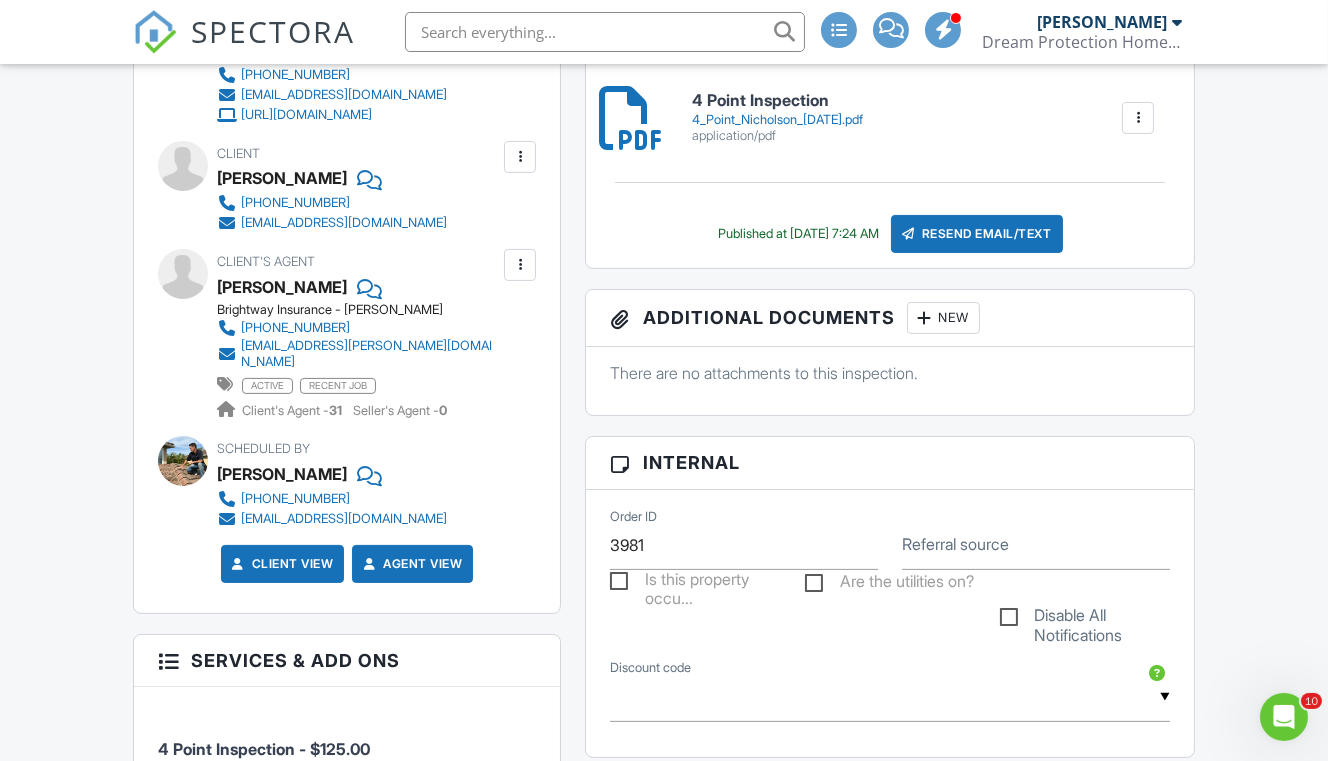 click on "4_Point_Nicholson_4.2.20.pdf" at bounding box center [777, 120] 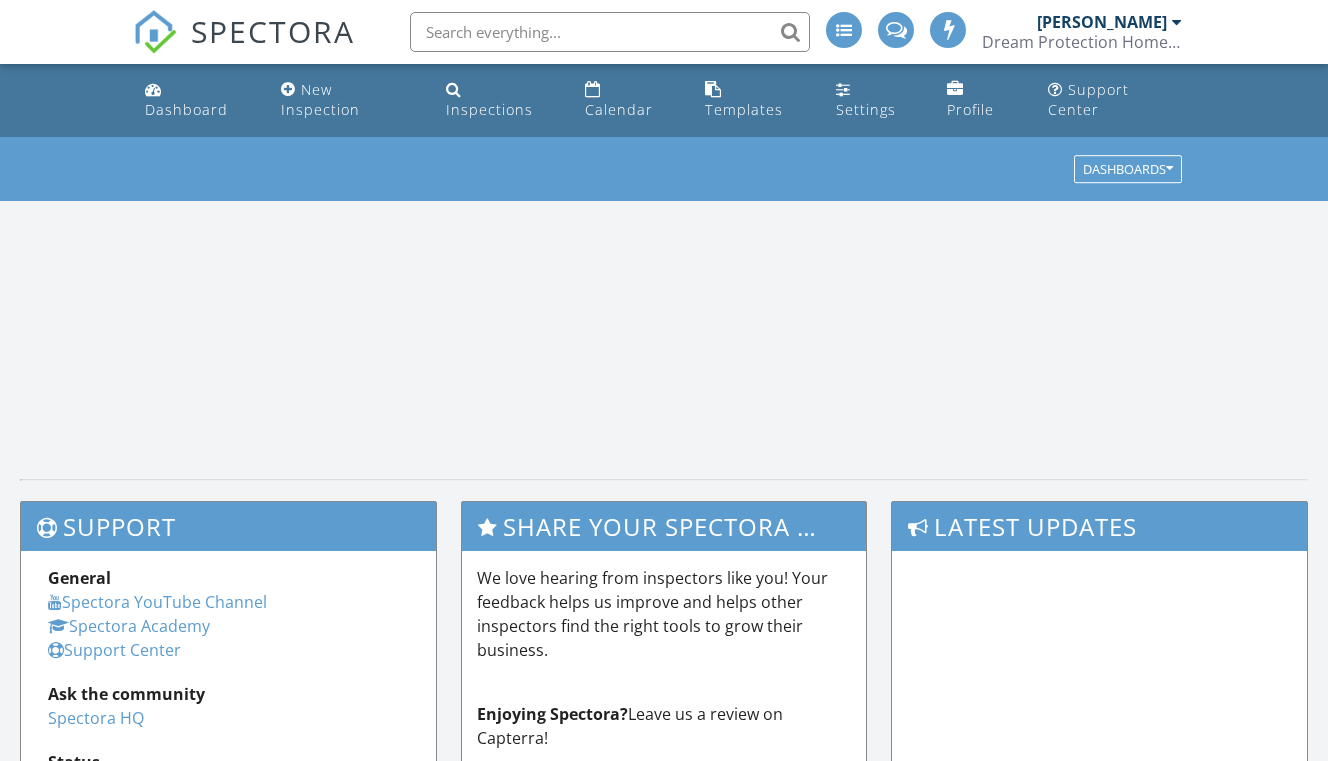 scroll, scrollTop: 0, scrollLeft: 0, axis: both 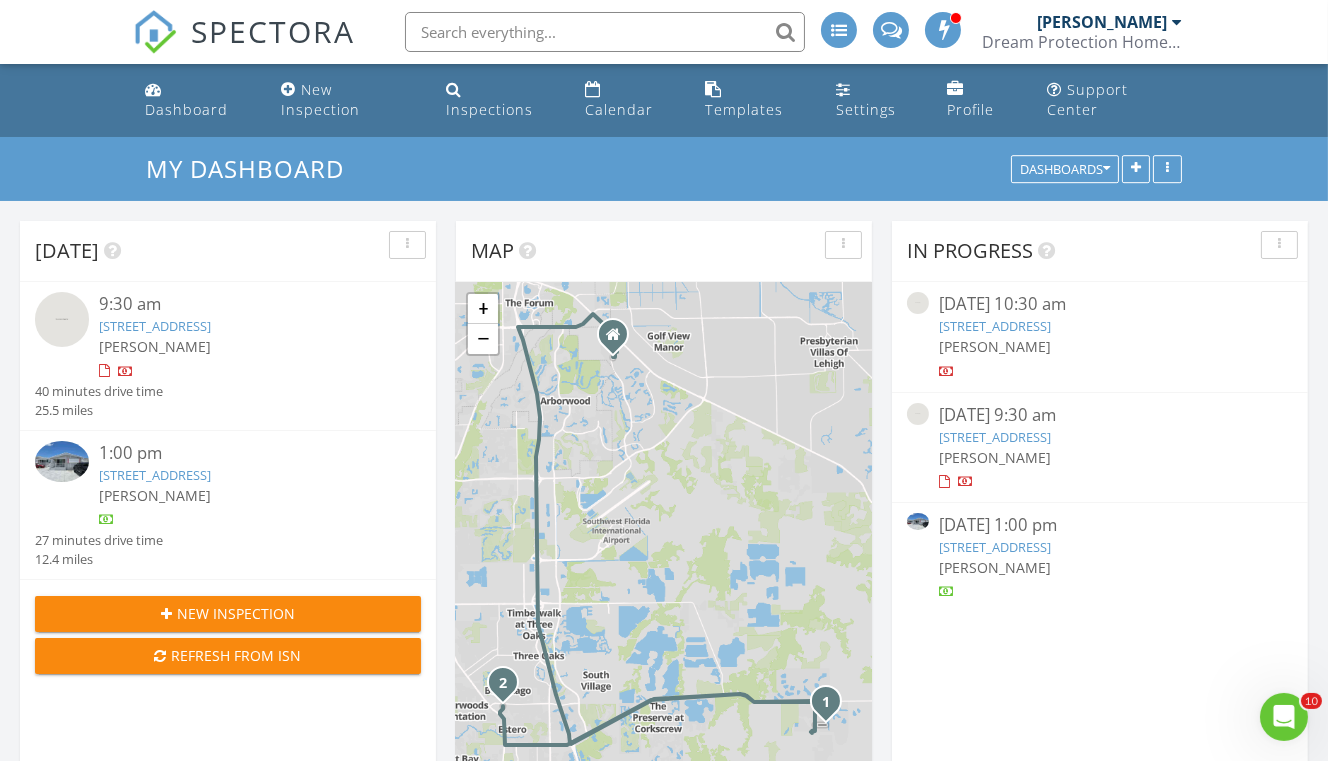 click on "Inspections" at bounding box center [489, 109] 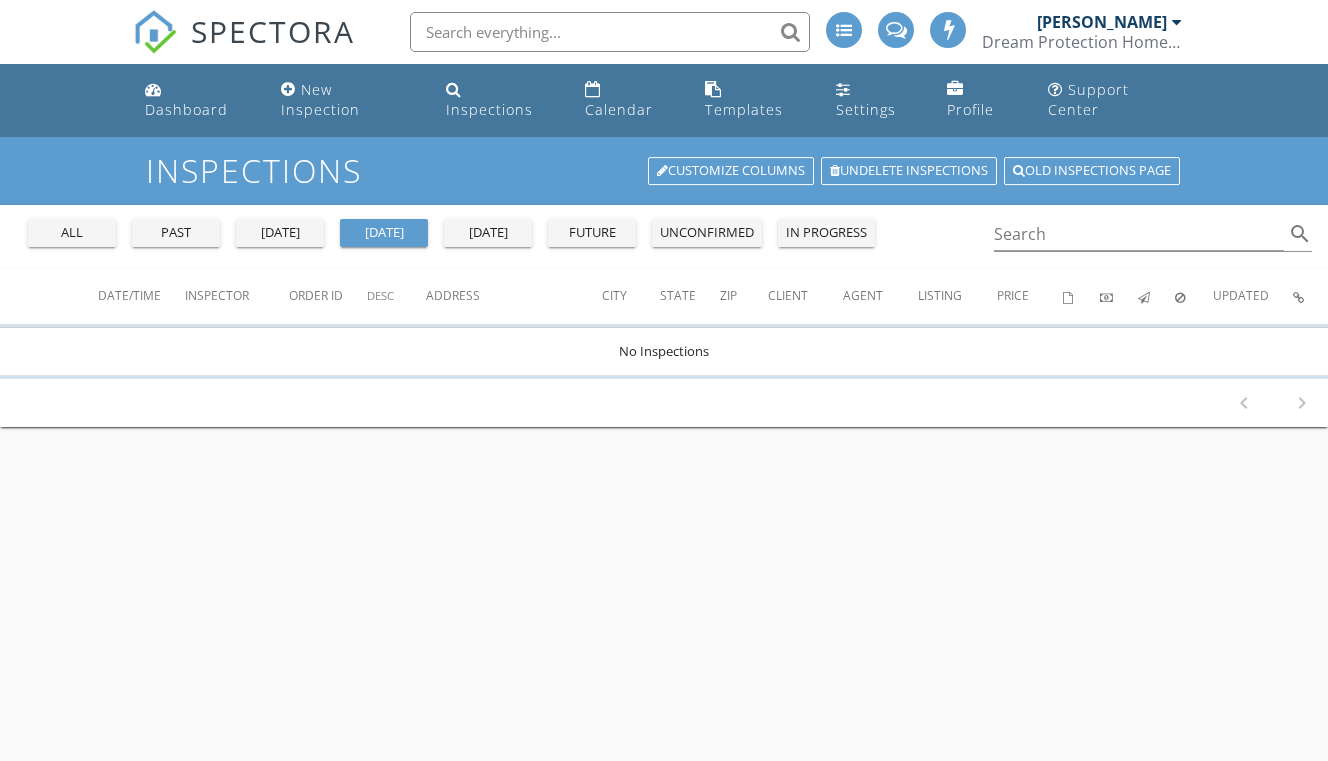 scroll, scrollTop: 0, scrollLeft: 0, axis: both 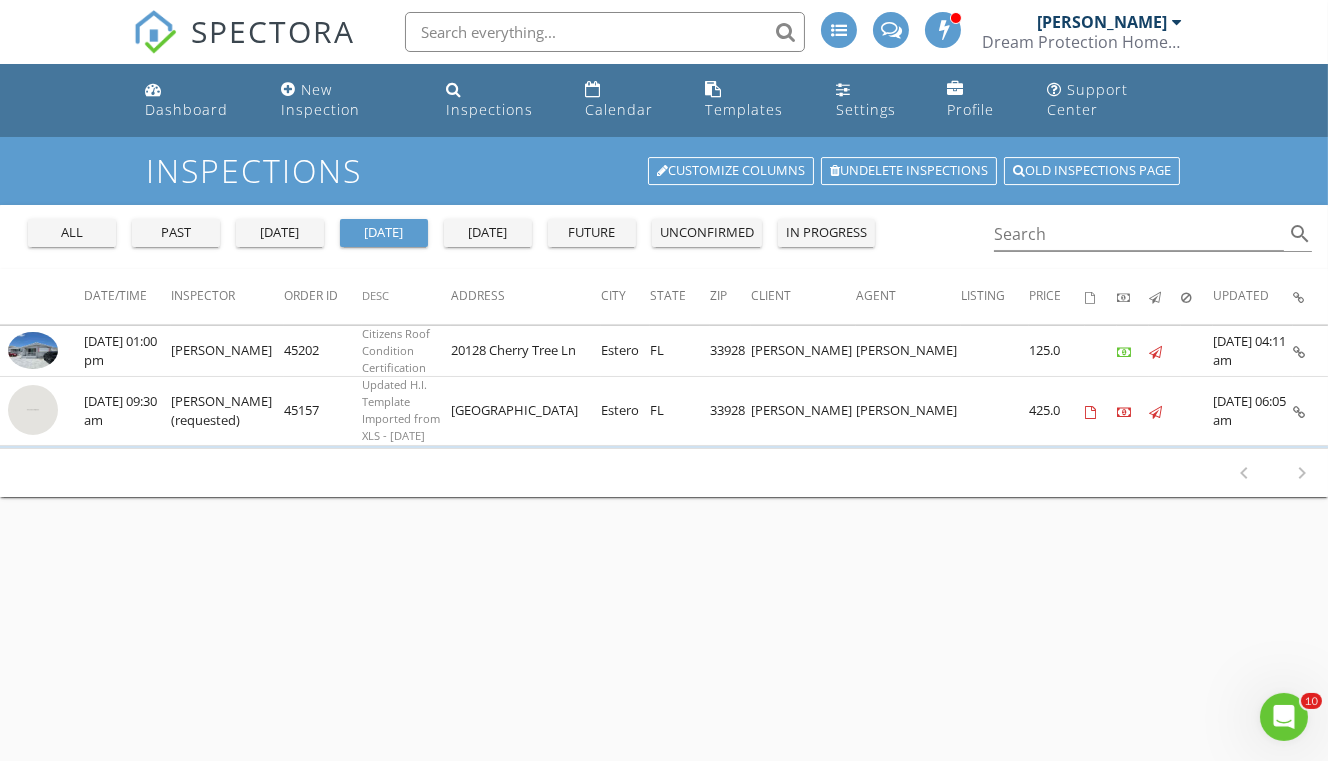 click at bounding box center [33, 351] 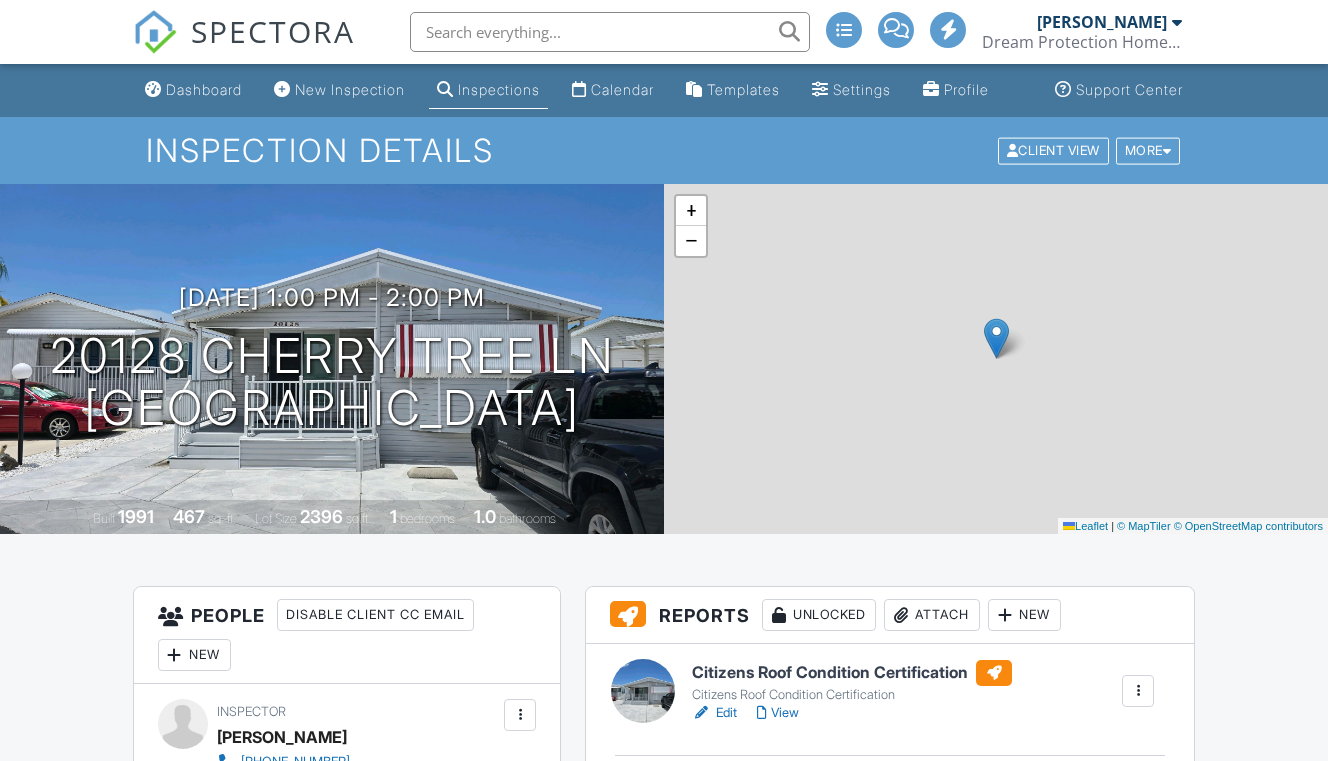 scroll, scrollTop: 0, scrollLeft: 0, axis: both 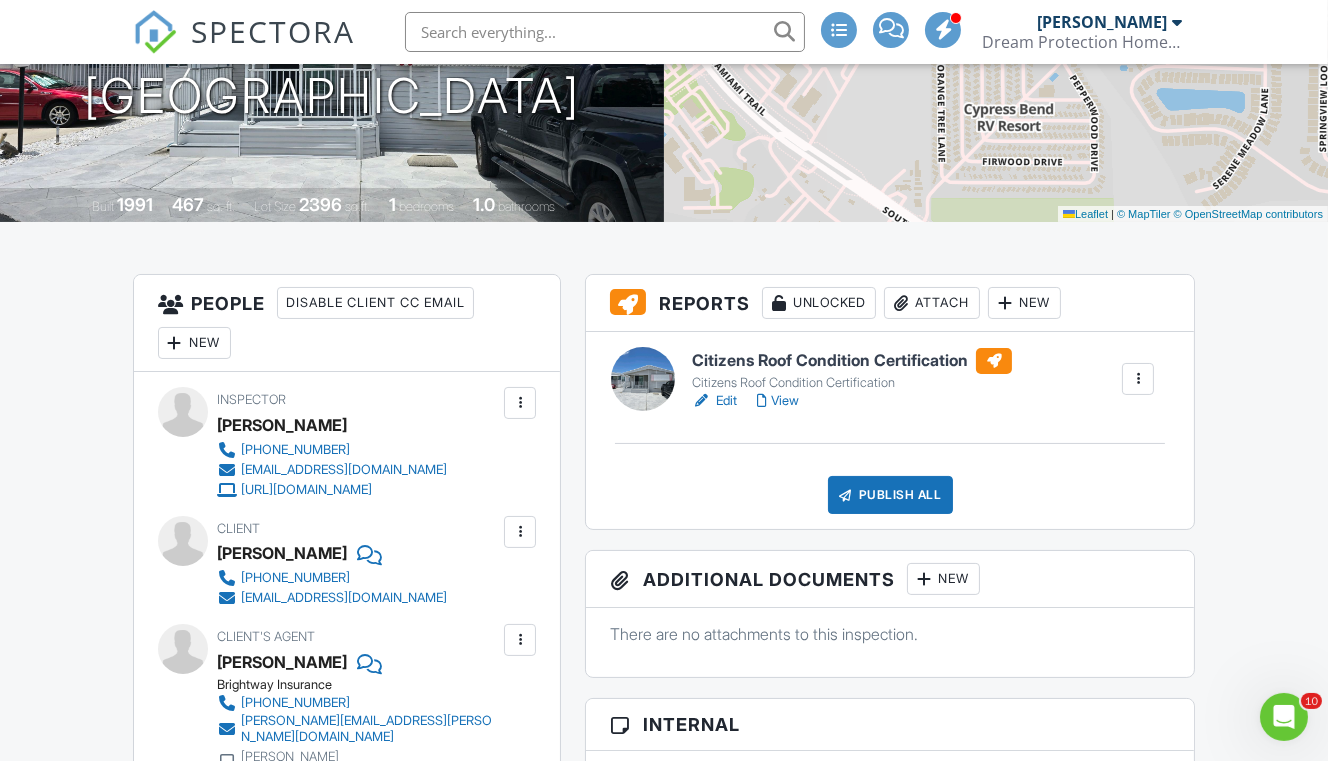 click on "View" at bounding box center [778, 401] 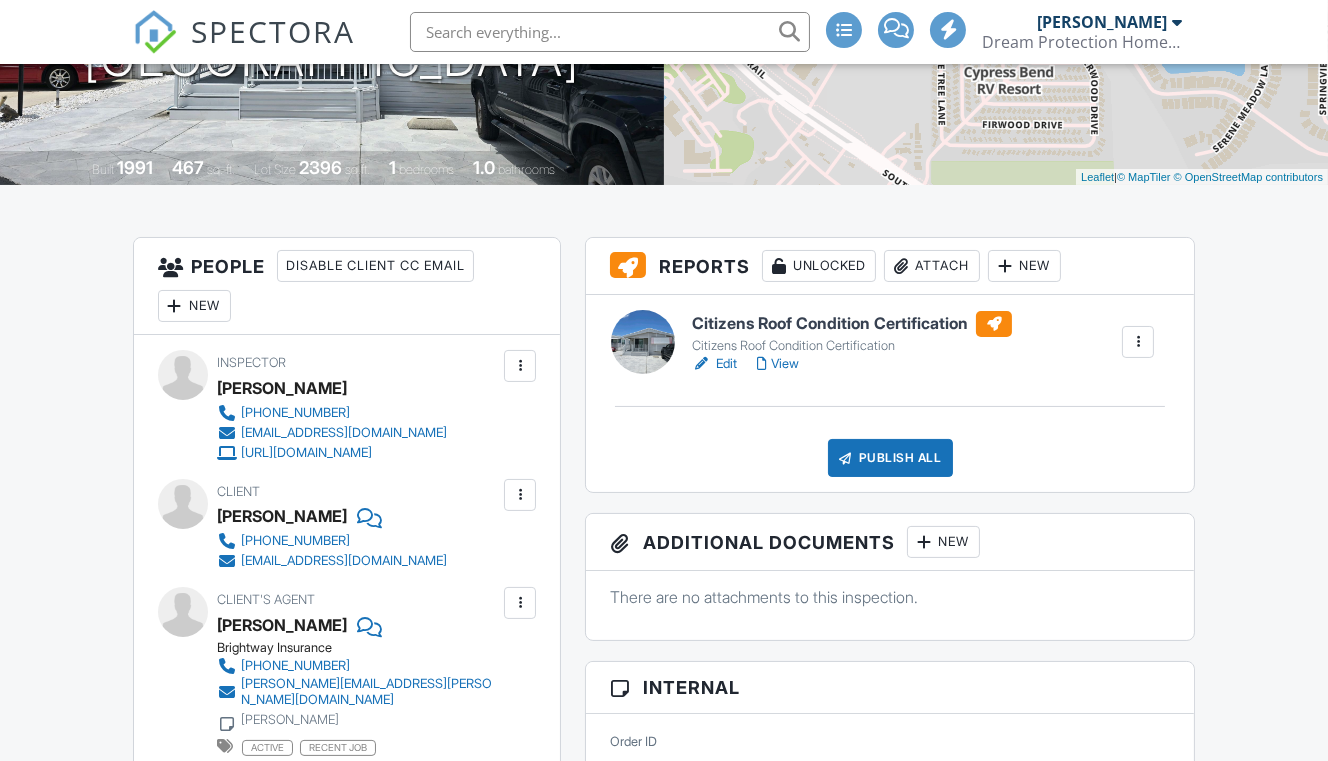 scroll, scrollTop: 374, scrollLeft: 0, axis: vertical 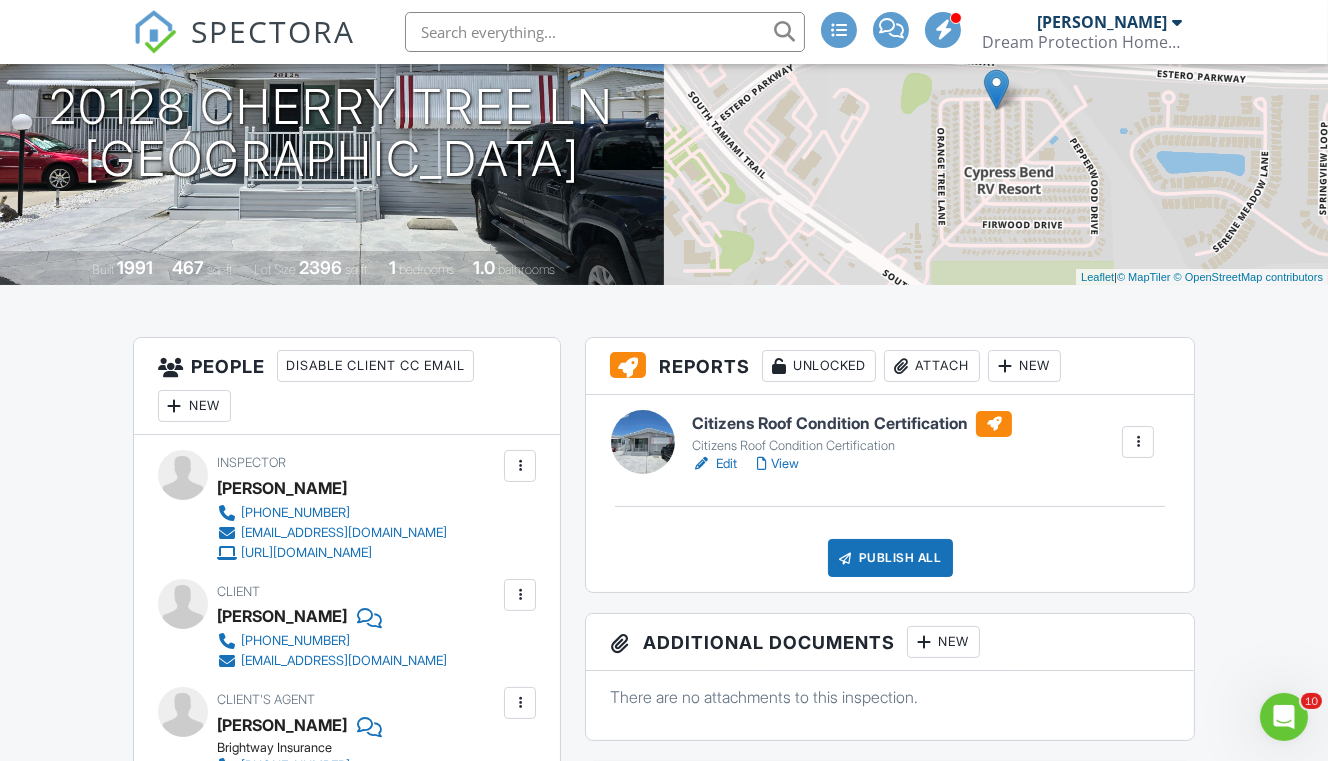 click on "Attach" at bounding box center [932, 366] 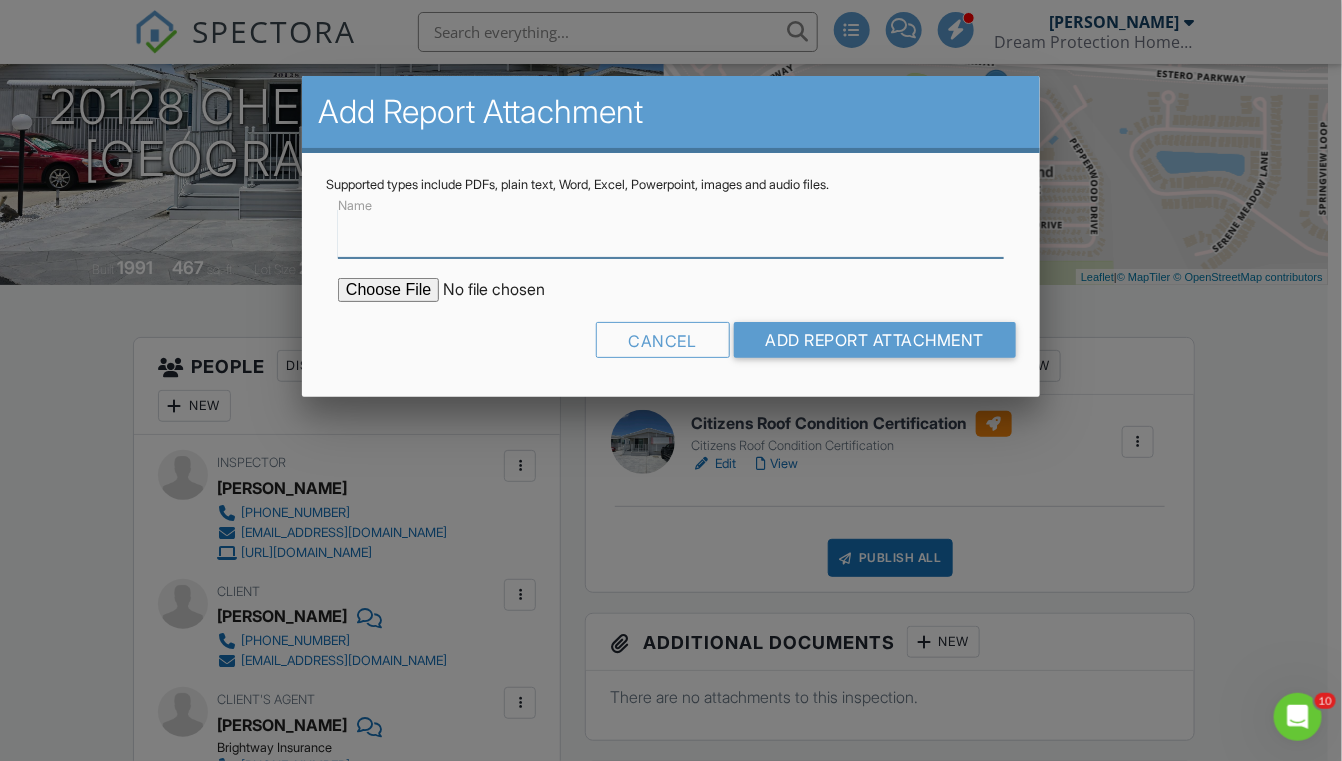click on "Name" at bounding box center [671, 233] 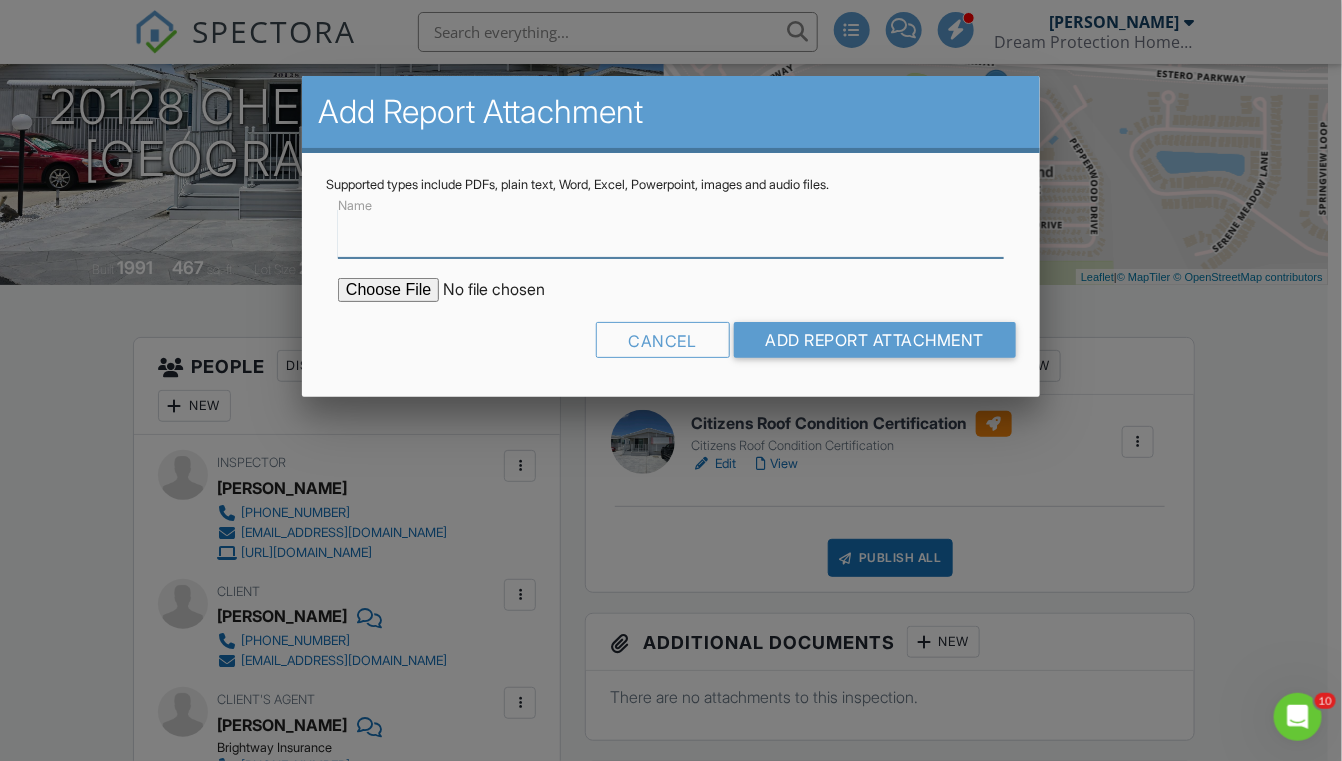 type on "Roof" 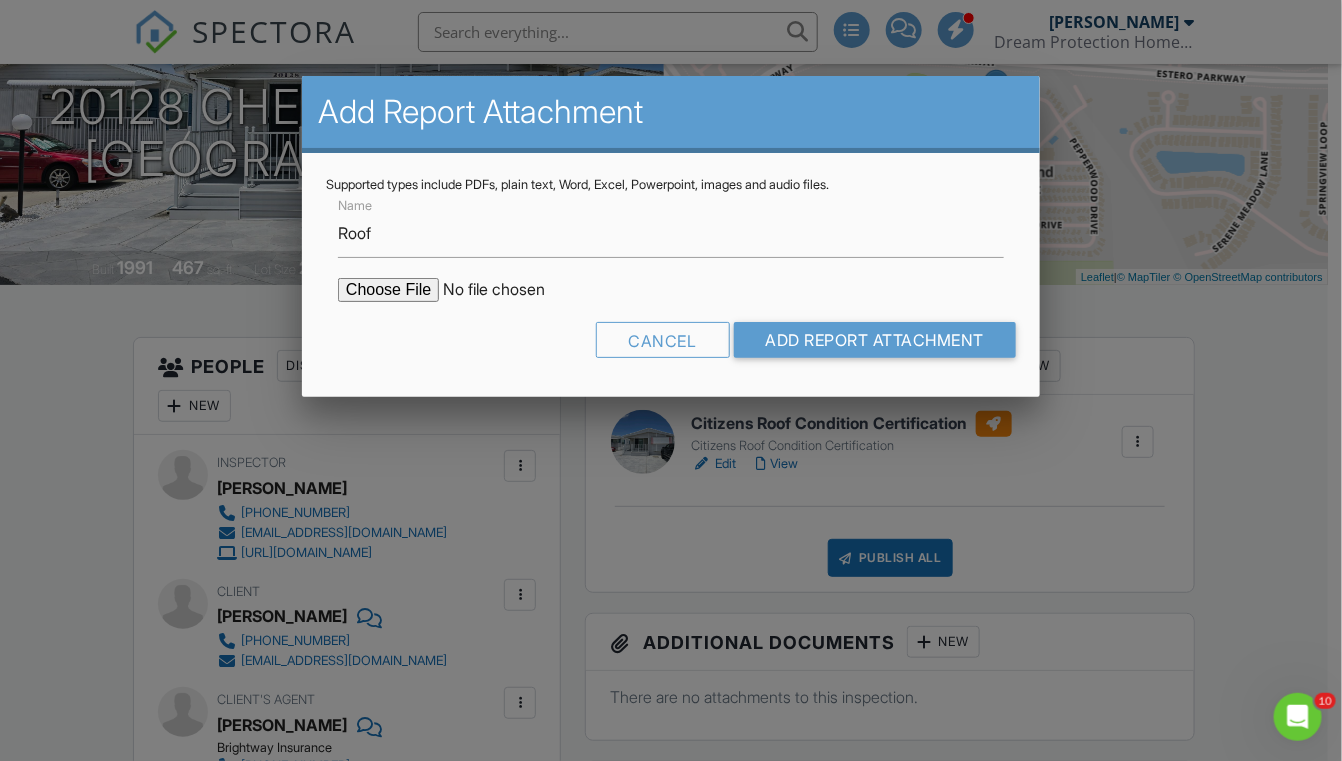 click at bounding box center (508, 290) 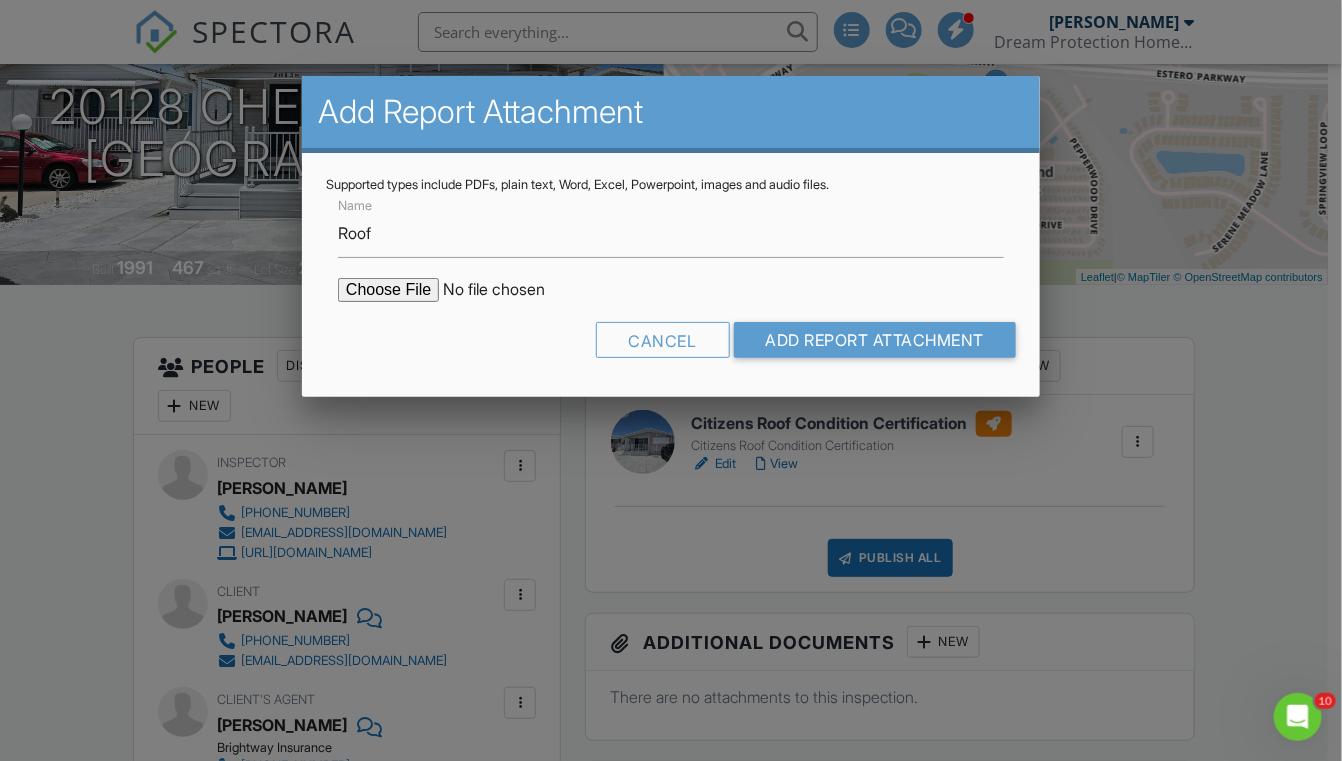 type on "C:\fakepath\Roof - Booth PDF 7-11-2025.pdf" 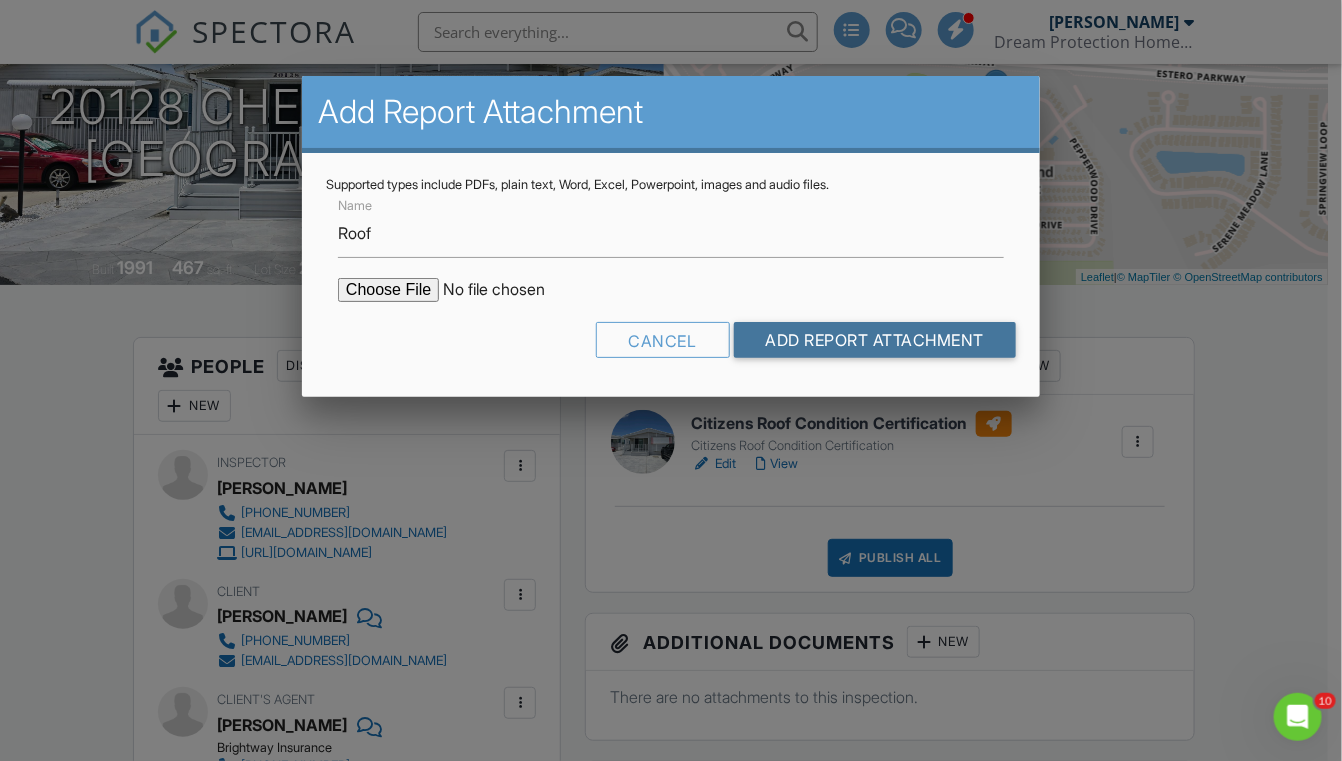 click on "Add Report Attachment" at bounding box center [875, 340] 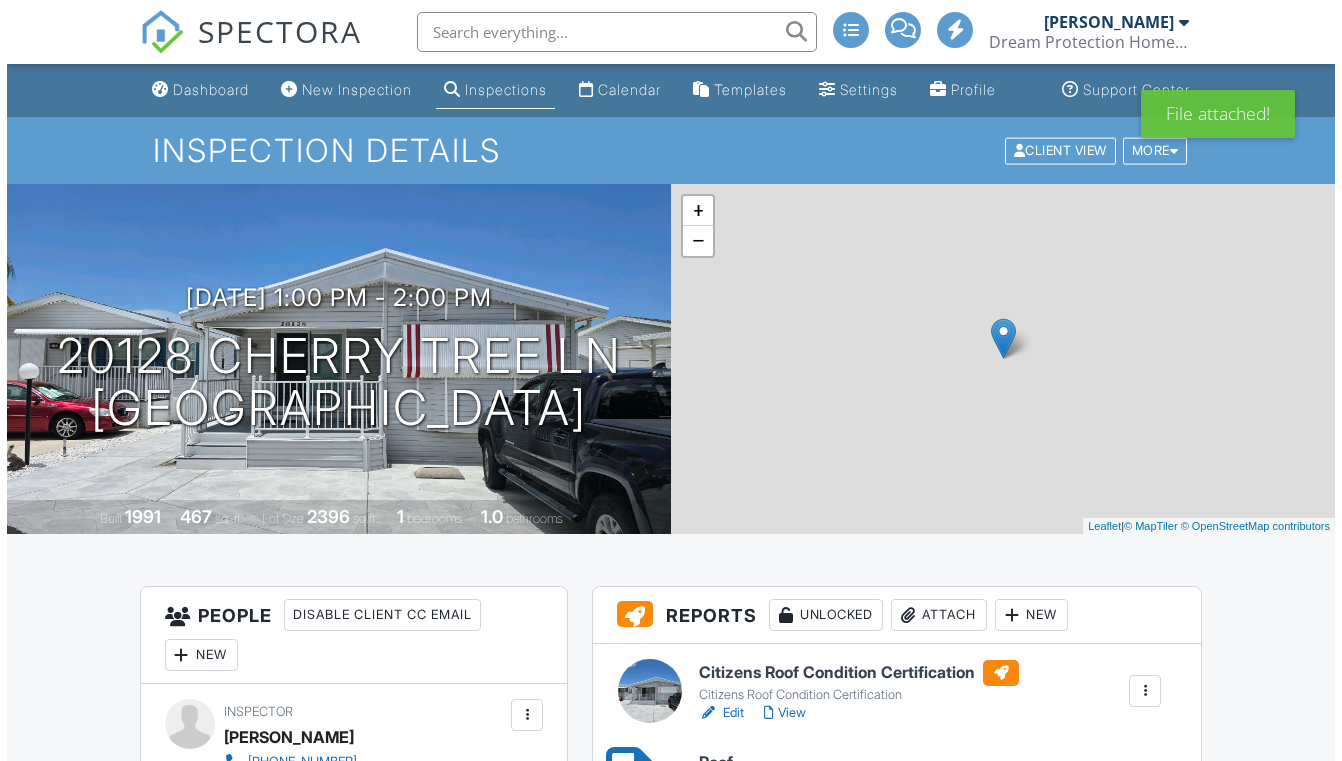 scroll, scrollTop: 437, scrollLeft: 0, axis: vertical 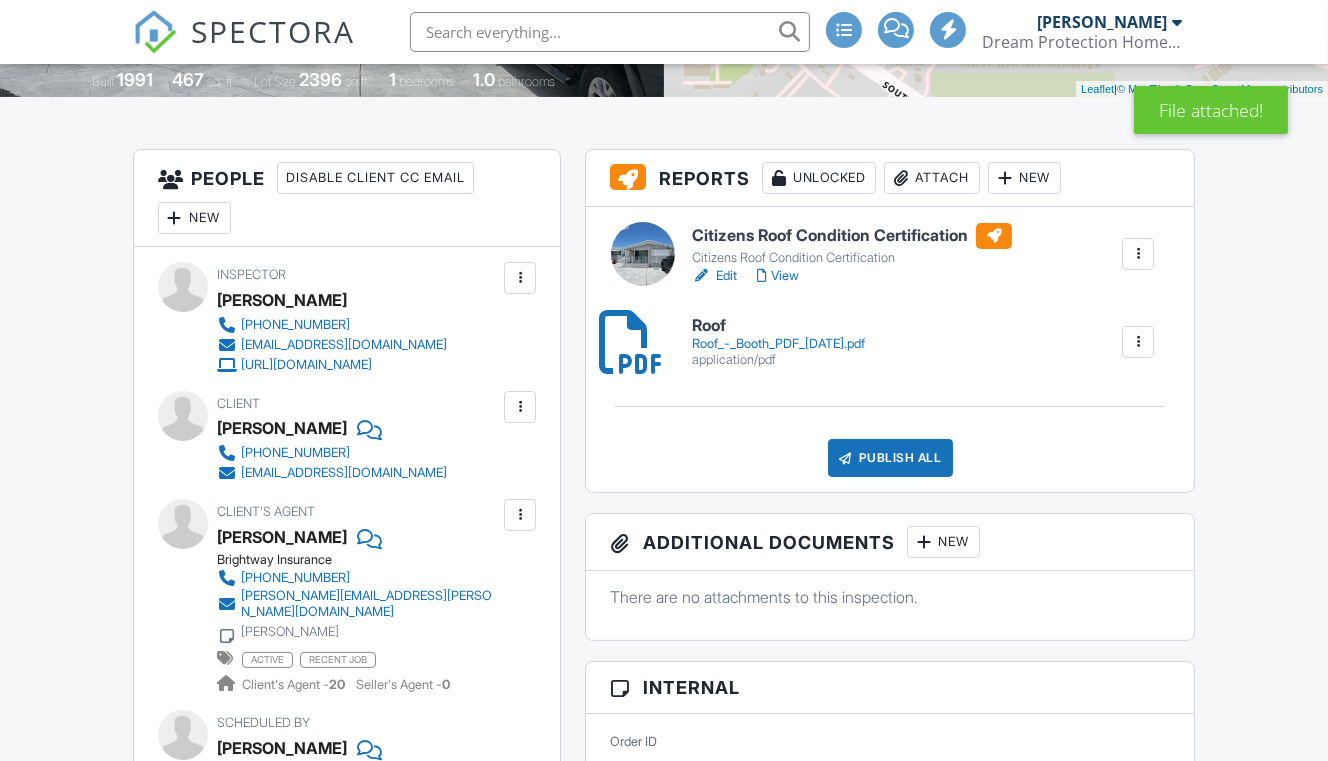 click on "Publish All" at bounding box center [890, 458] 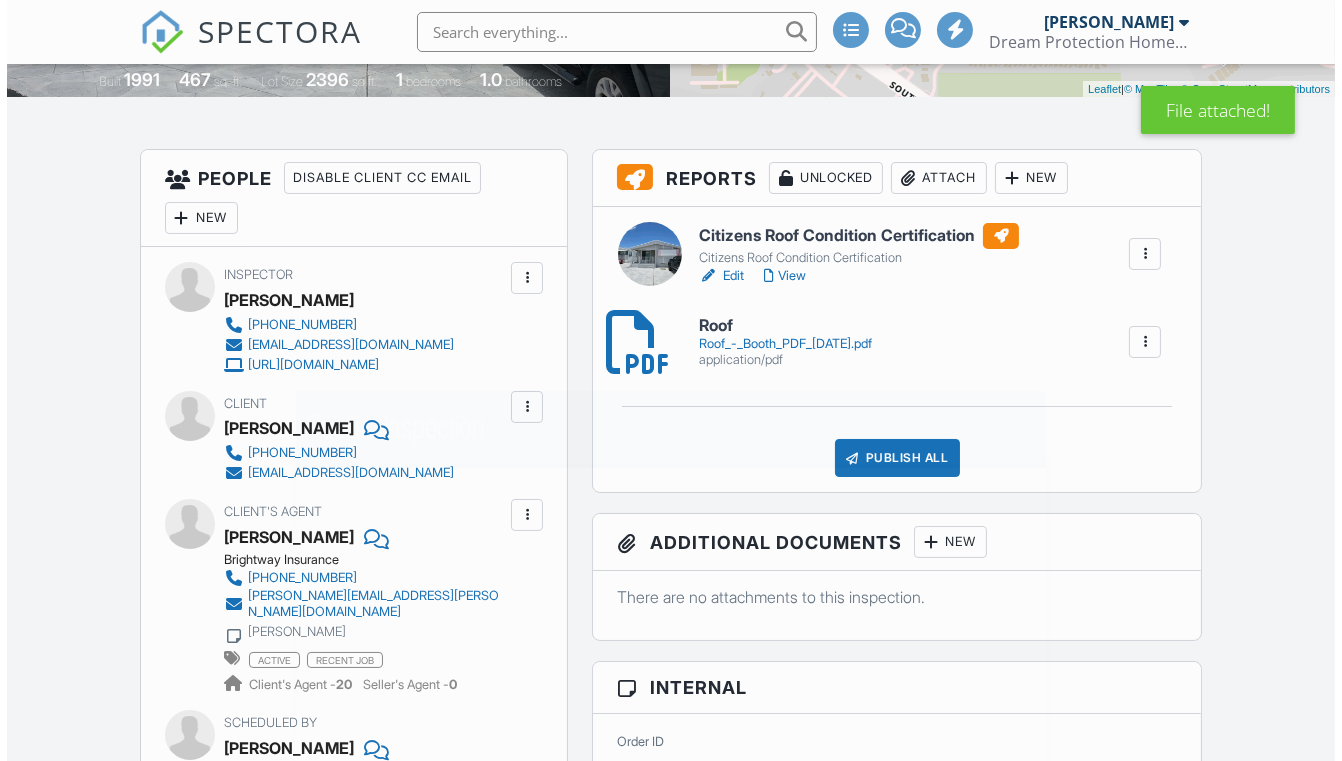 scroll, scrollTop: 437, scrollLeft: 0, axis: vertical 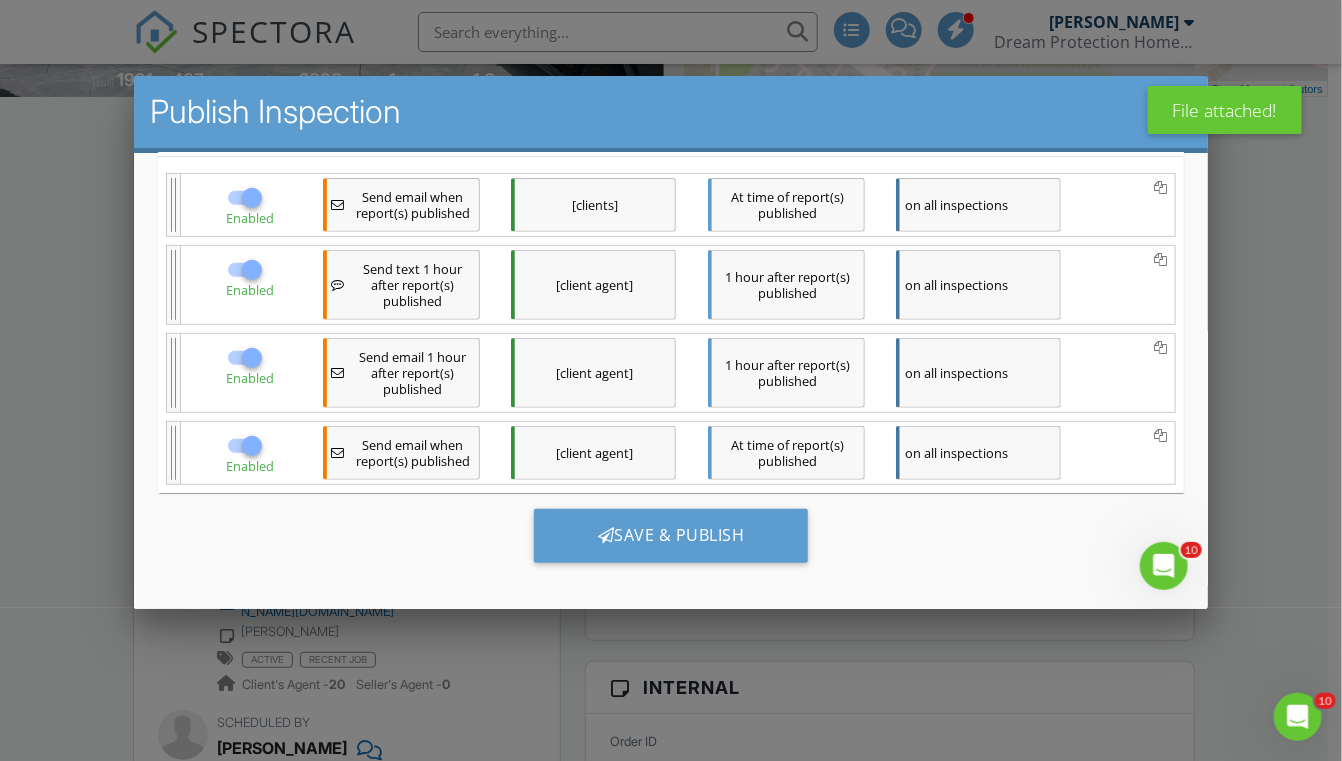 click on "Save & Publish" at bounding box center (671, 536) 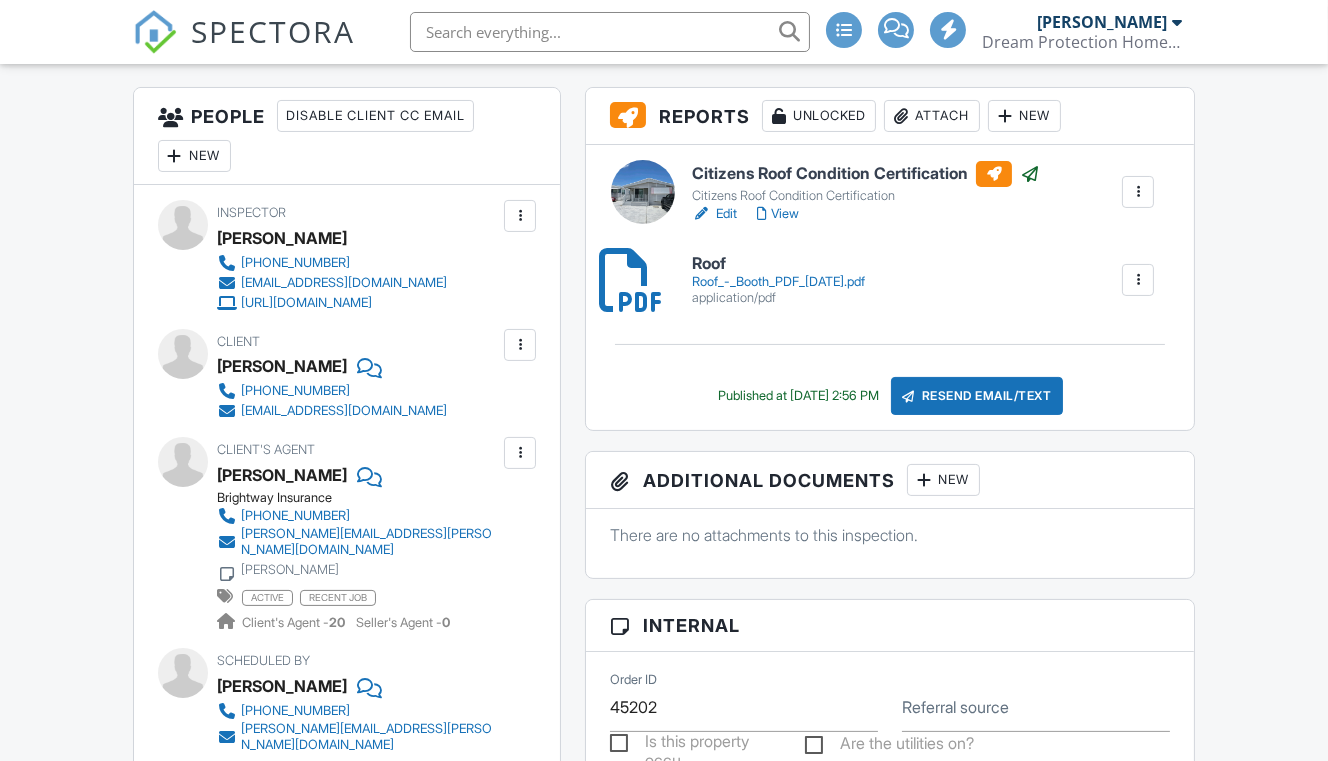 scroll, scrollTop: 1062, scrollLeft: 0, axis: vertical 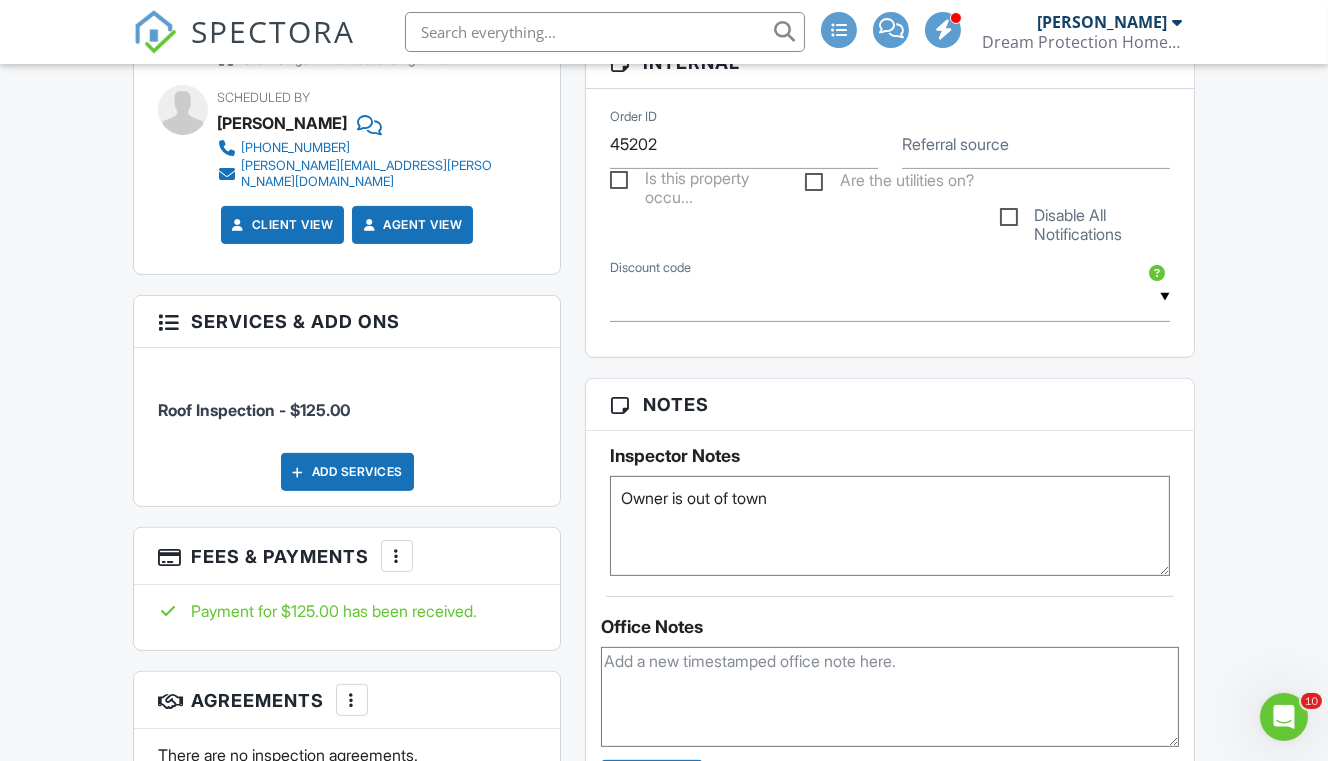 click at bounding box center (890, 297) 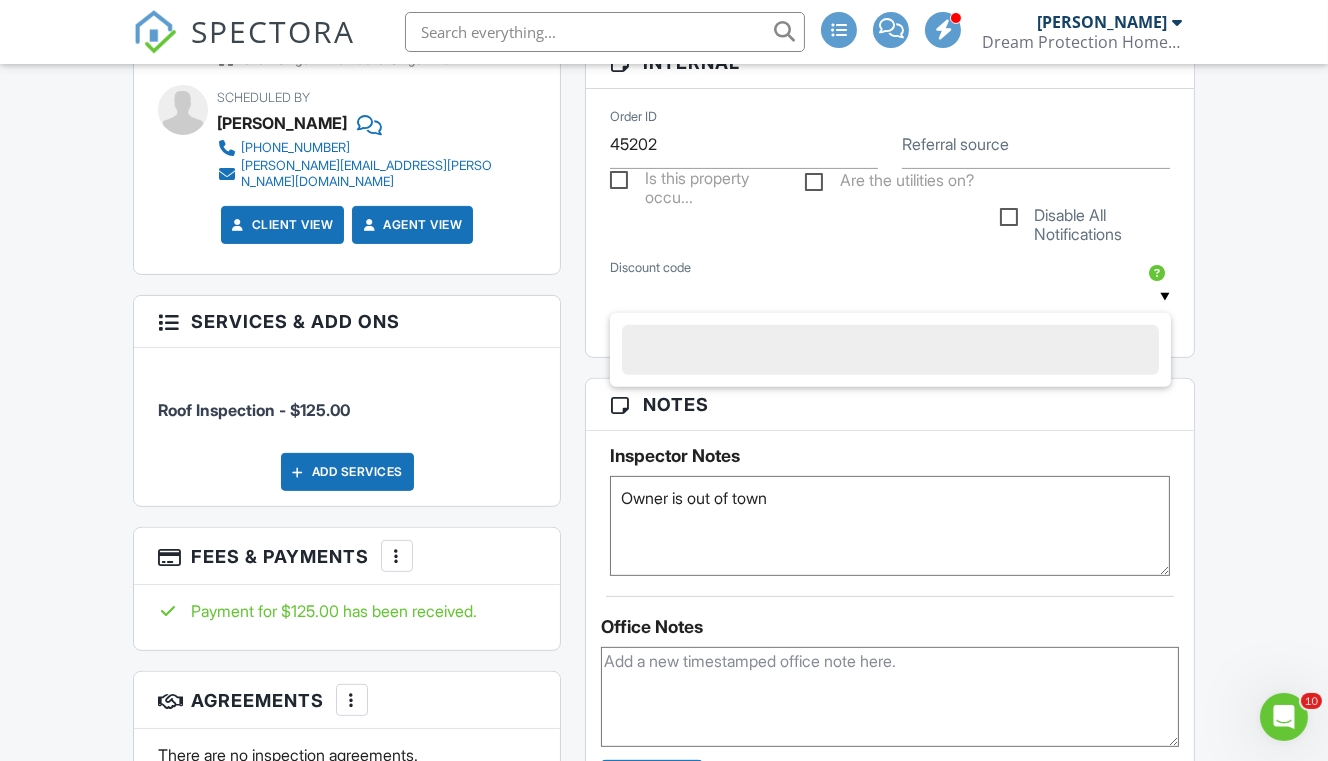 click at bounding box center [890, 297] 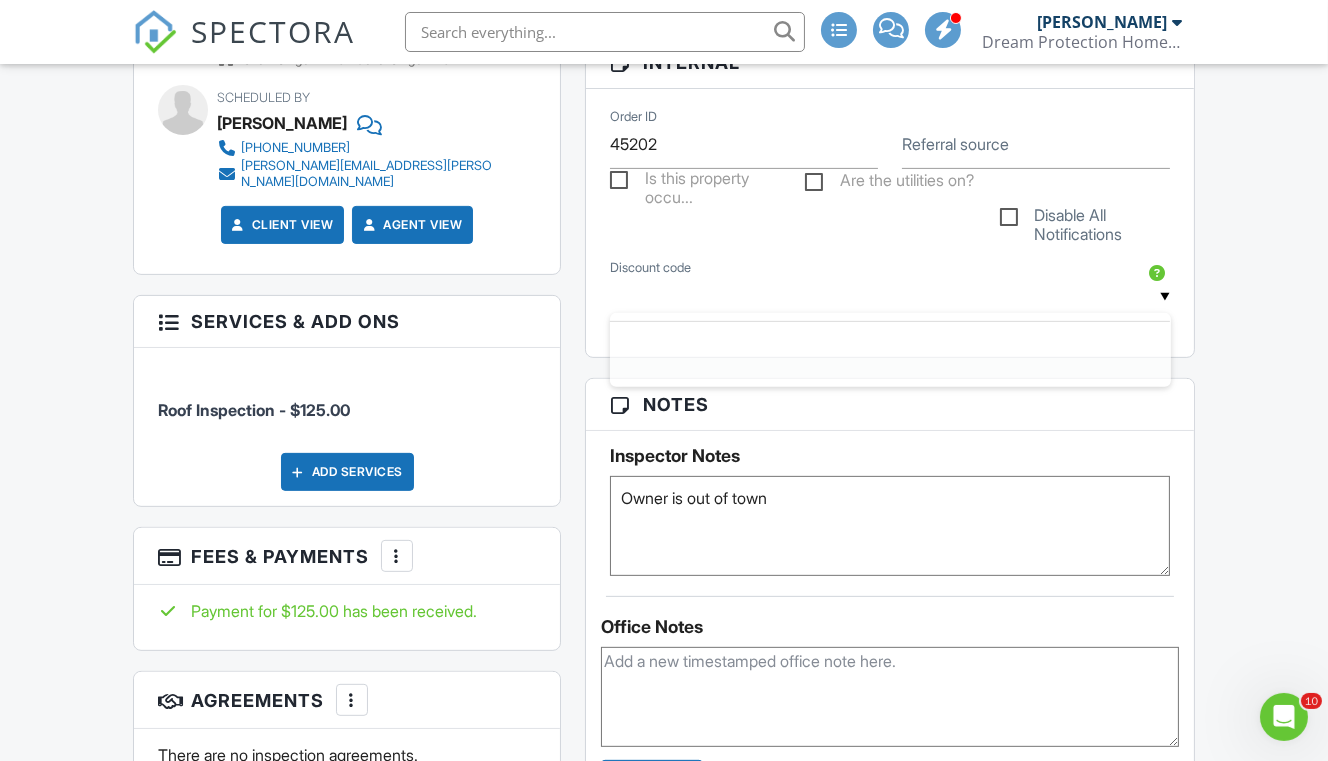 click on "People
Disable Client CC Email
New
Client
Client's Agent
Listing Agent
Add Another Person
Inspector
Kurt DeChristopher
239-233-1269
dreamprotection@comcast.net
https://www.homeinspectionsteam.com
Make Invisible
Mark As Requested
Remove
Update Client
First name
Jerald
Last name
Booth
Email (required)
jlbooth52@aol.com
CC Email
Phone
740-391-3477
Tags
Internal notes visible only to the company
Cancel
Save
Confirm client deletion
This will remove the client from this inspection. All email reminders and follow-ups will be removed as well. Note that this is only an option before publishing a report.
Cancel
Remove Client
Client
Jerald Booth" at bounding box center [347, 323] 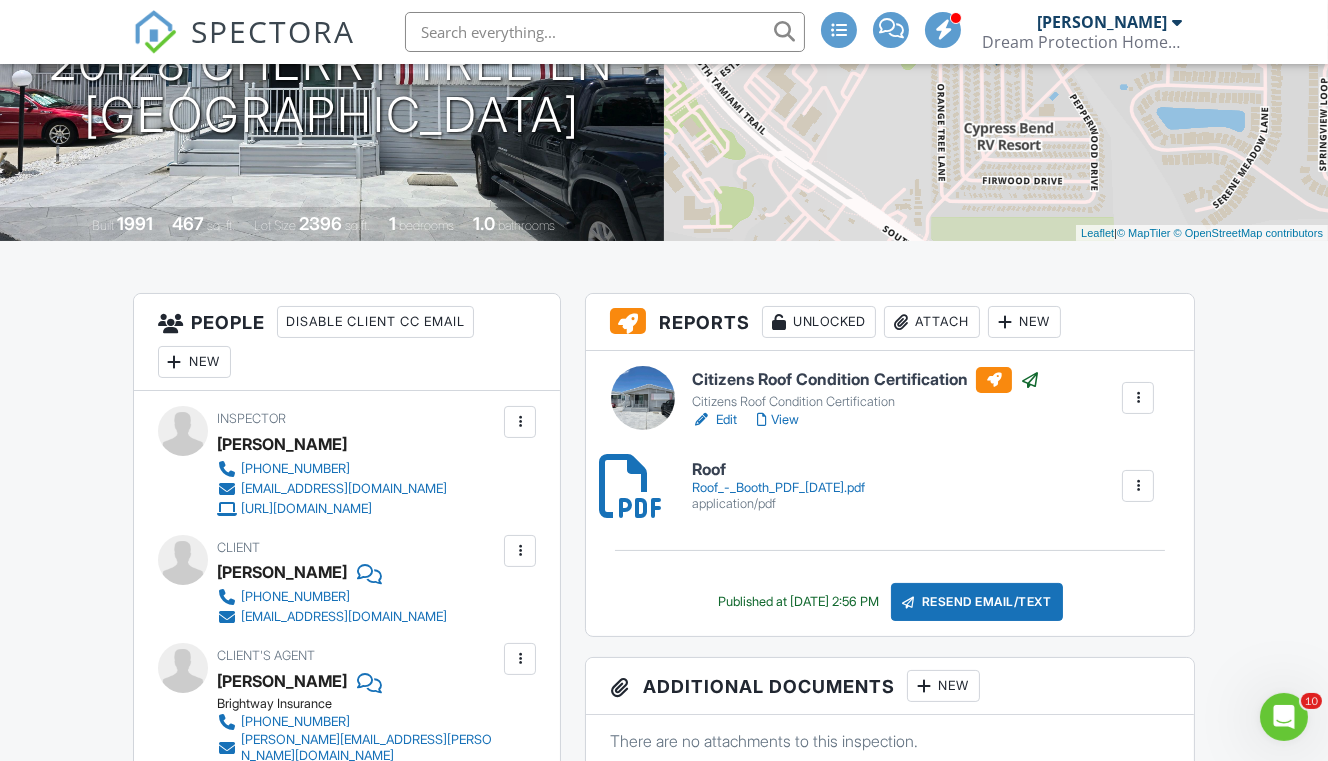 scroll, scrollTop: 0, scrollLeft: 0, axis: both 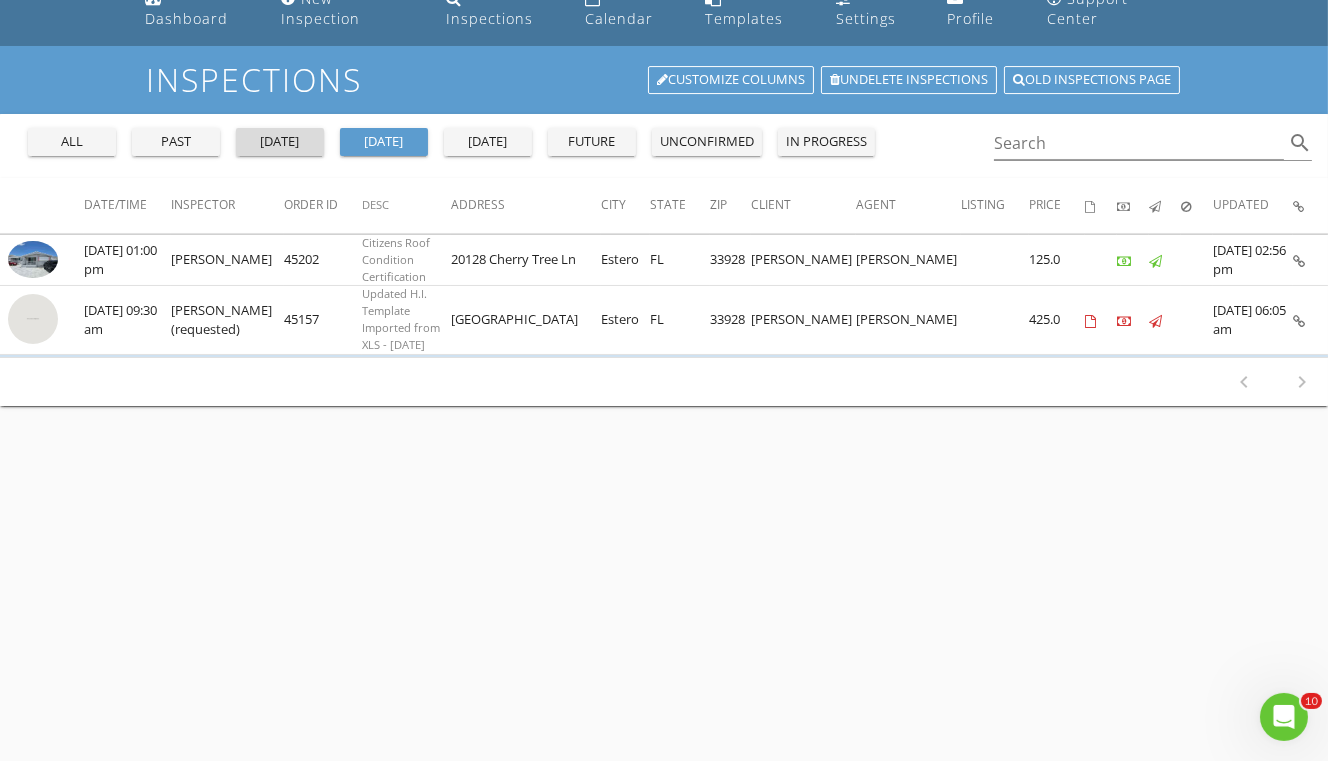 click on "[DATE]" at bounding box center (280, 142) 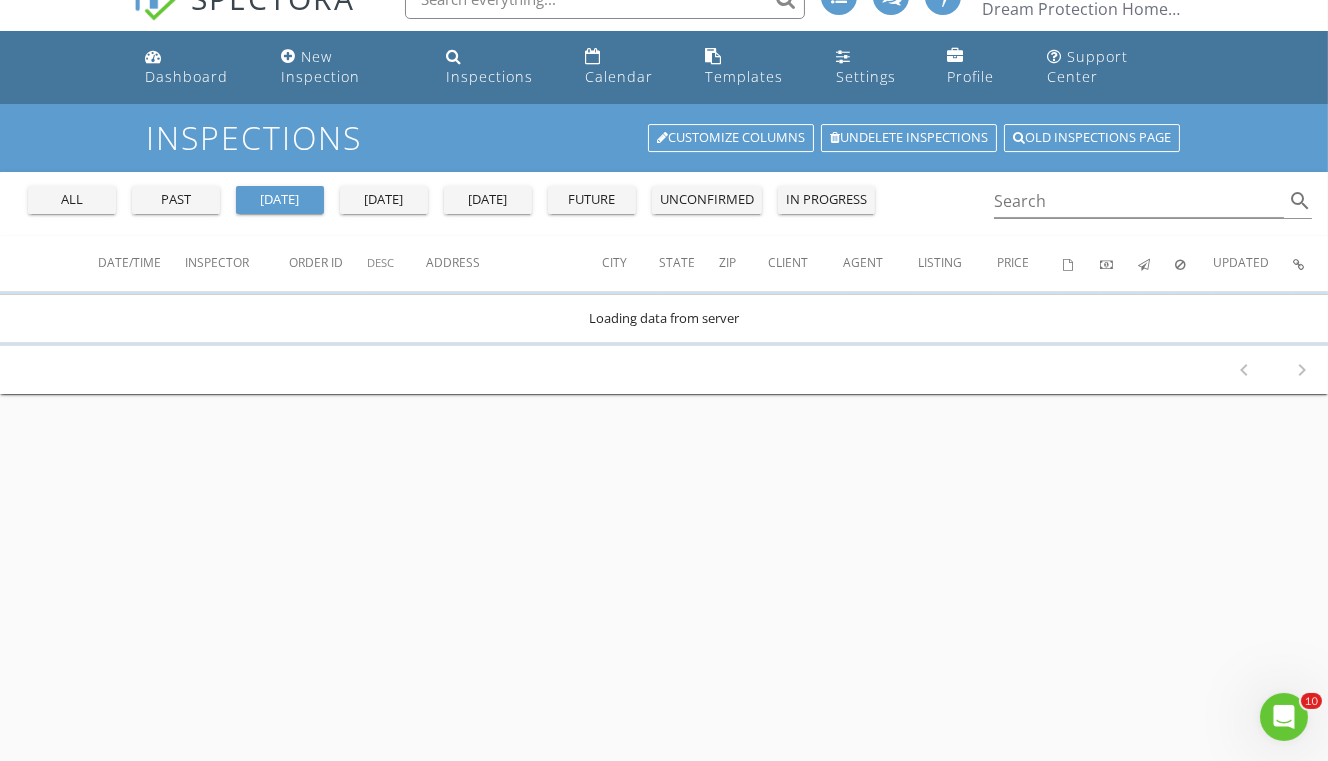 scroll, scrollTop: 0, scrollLeft: 0, axis: both 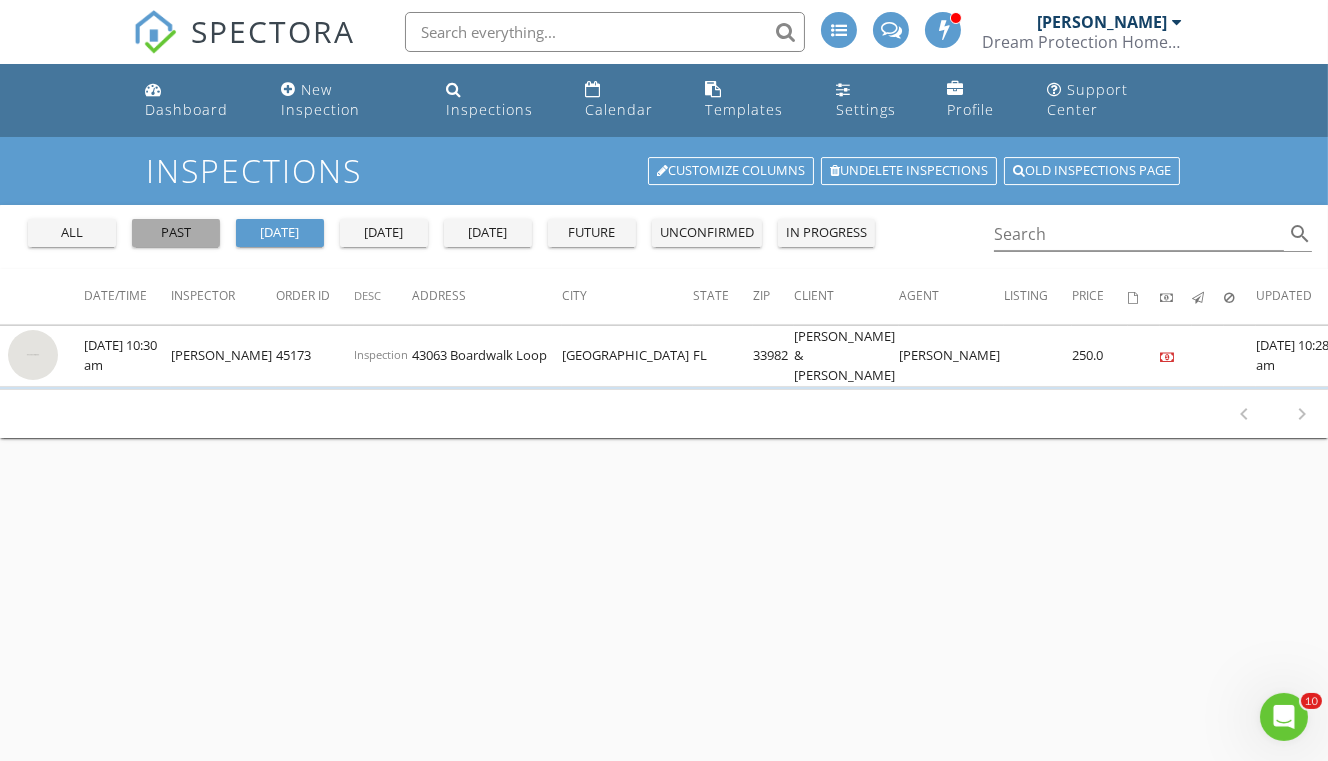 click on "past" at bounding box center [176, 233] 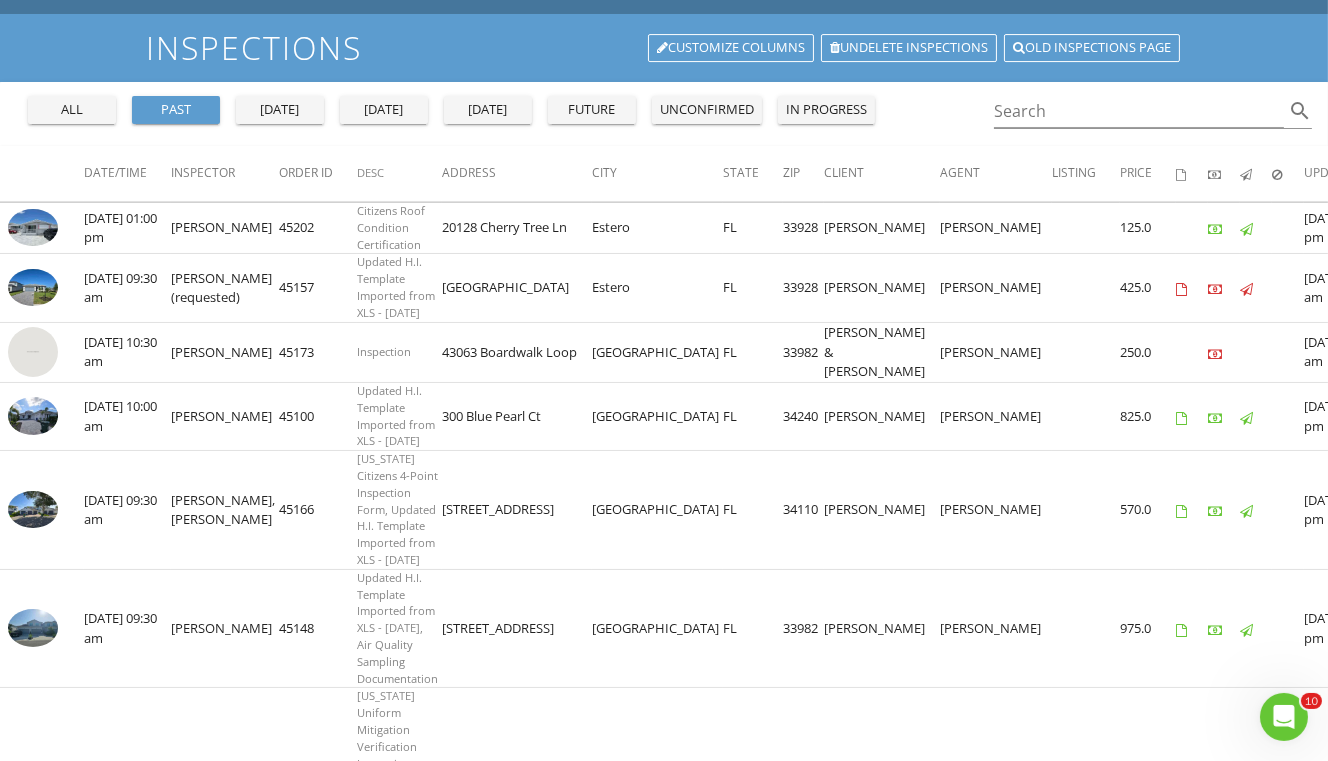 scroll, scrollTop: 124, scrollLeft: 0, axis: vertical 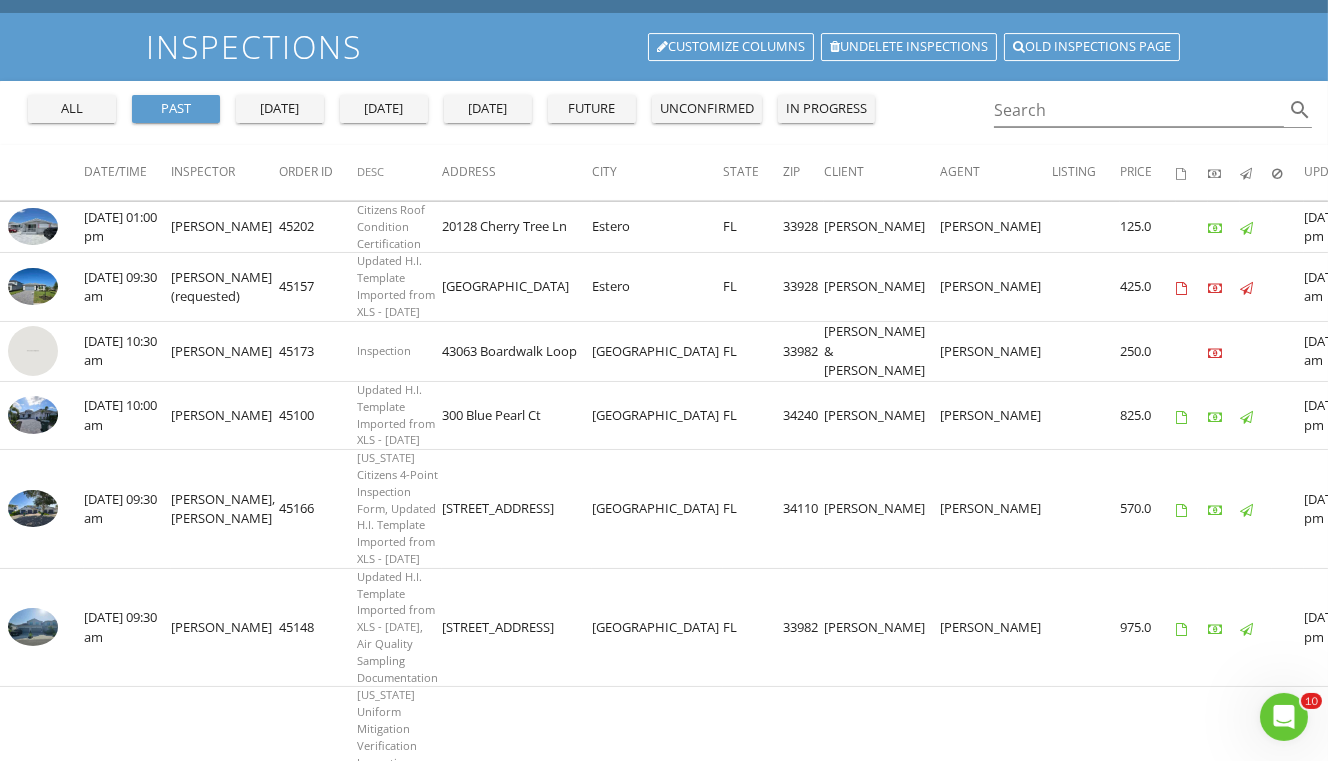 click at bounding box center (33, 415) 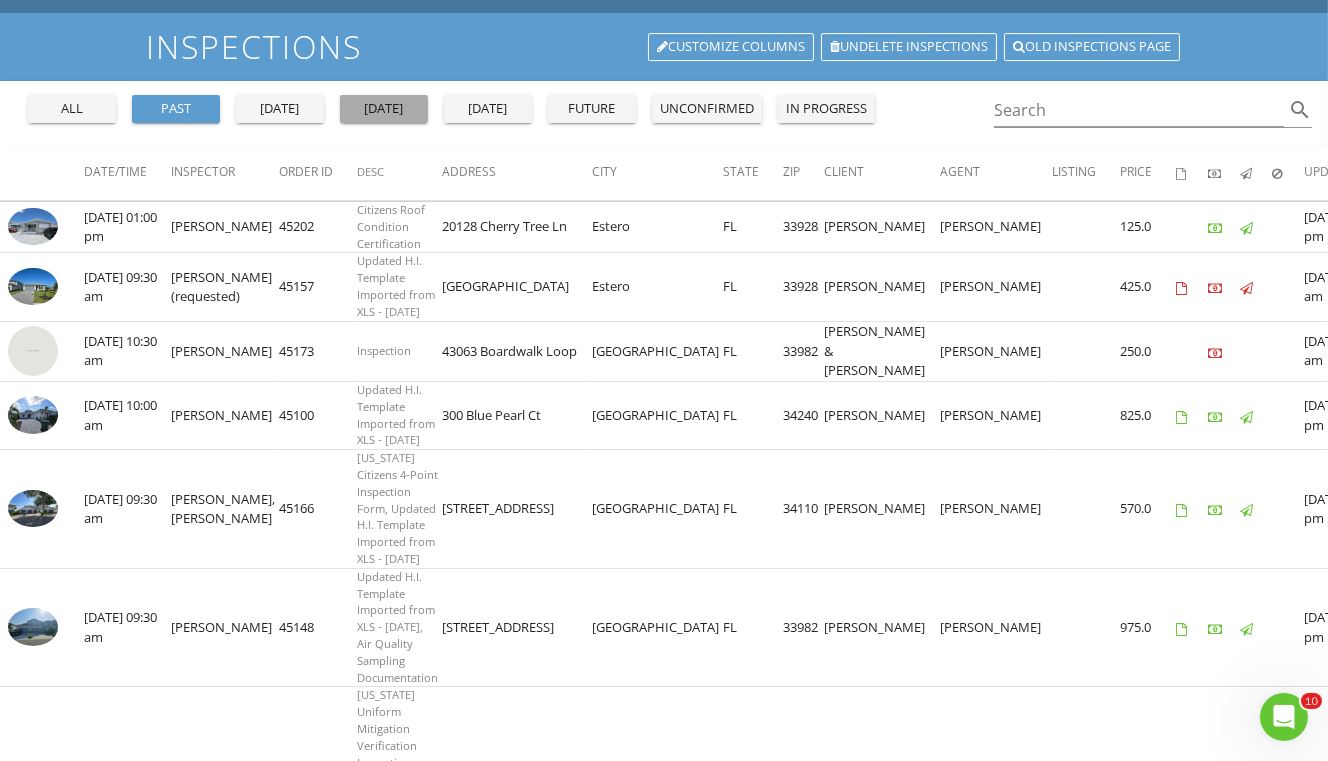 click on "[DATE]" at bounding box center (384, 109) 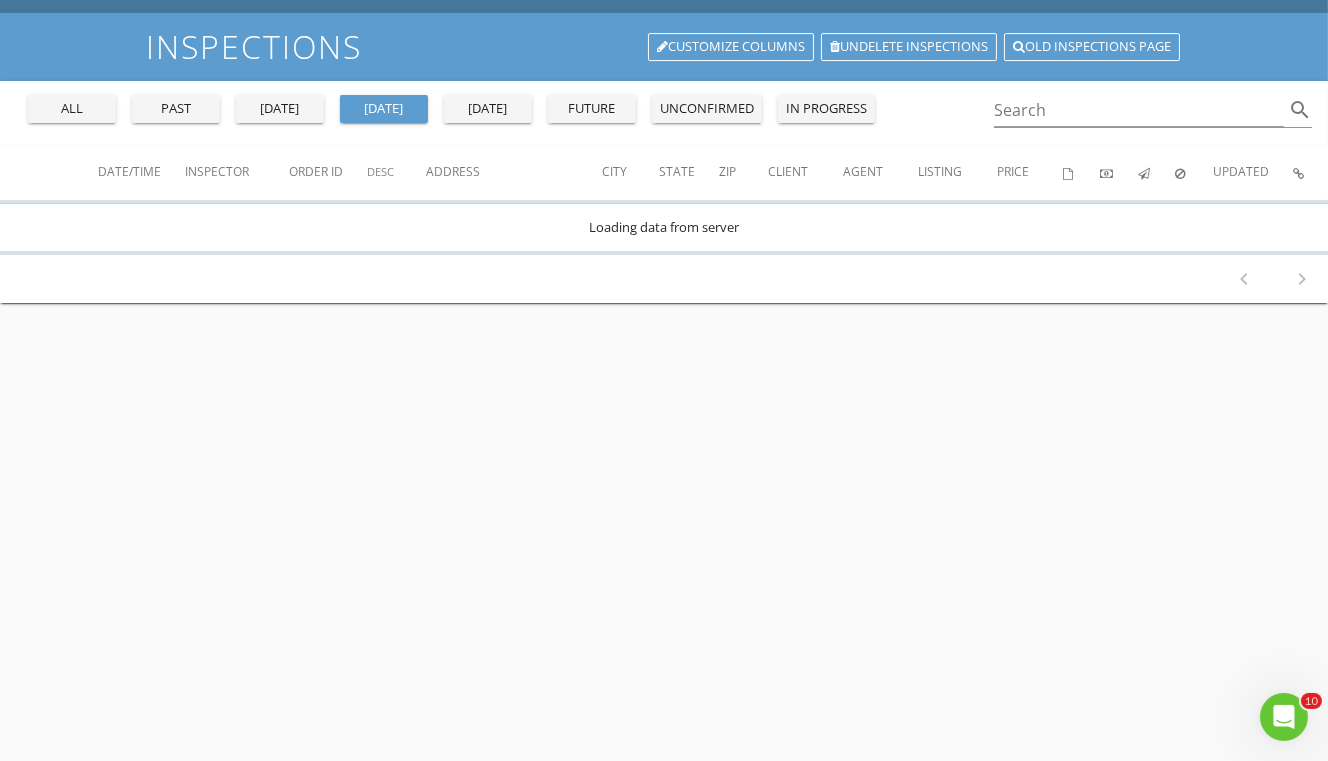 scroll, scrollTop: 0, scrollLeft: 0, axis: both 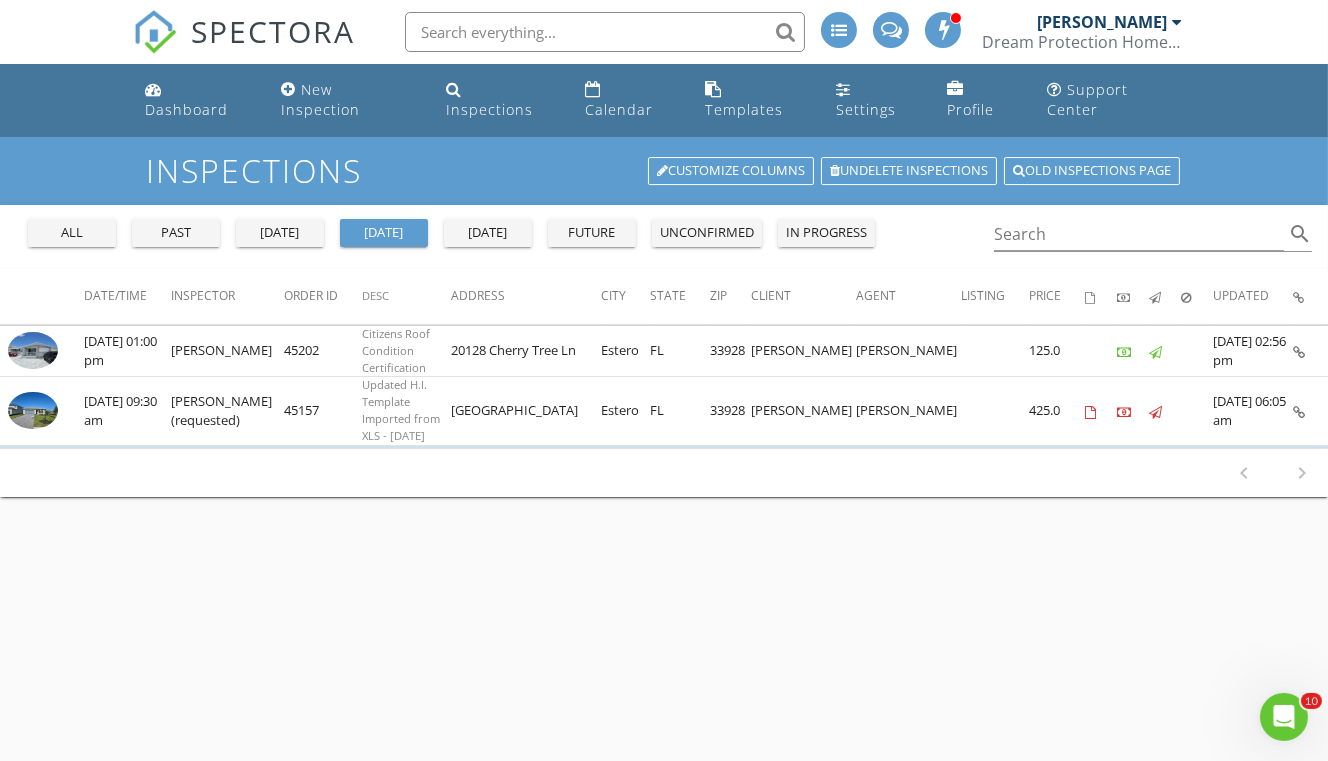 click at bounding box center [33, 411] 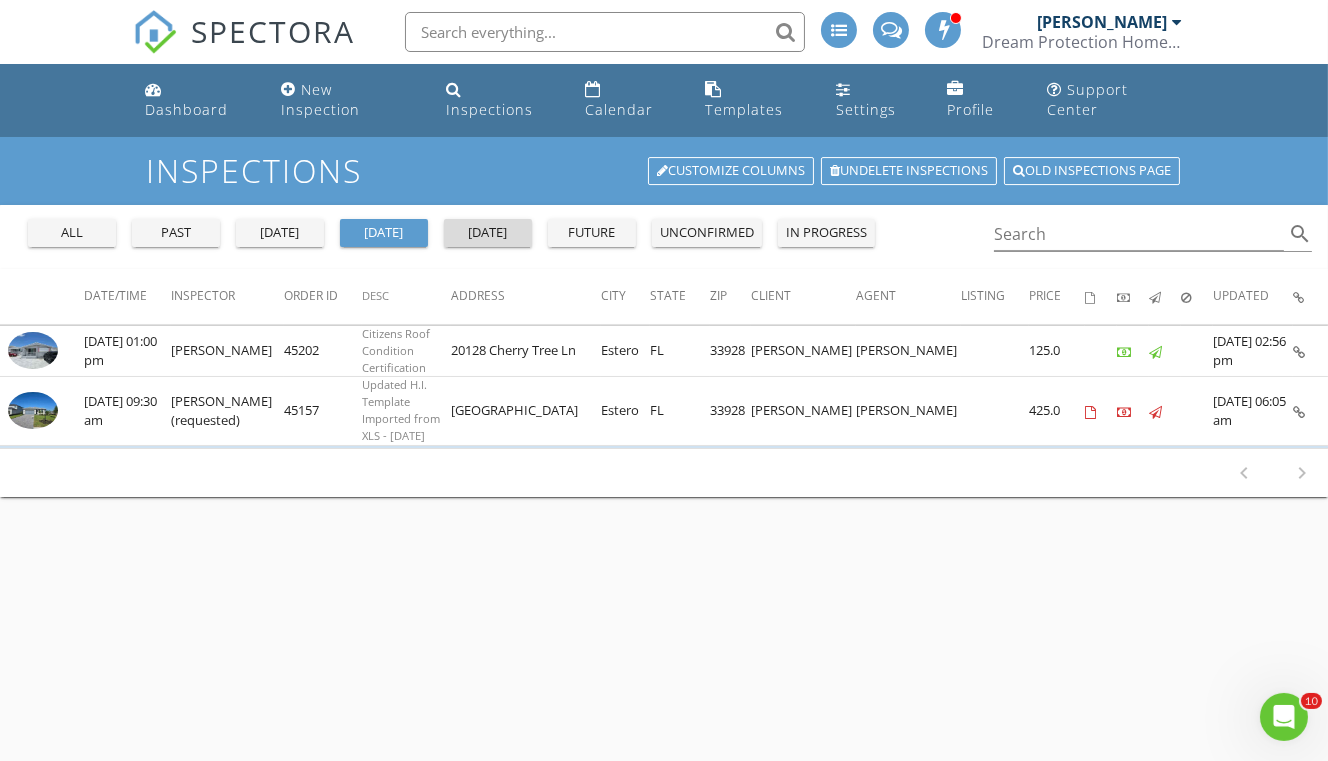 click on "[DATE]" at bounding box center [488, 233] 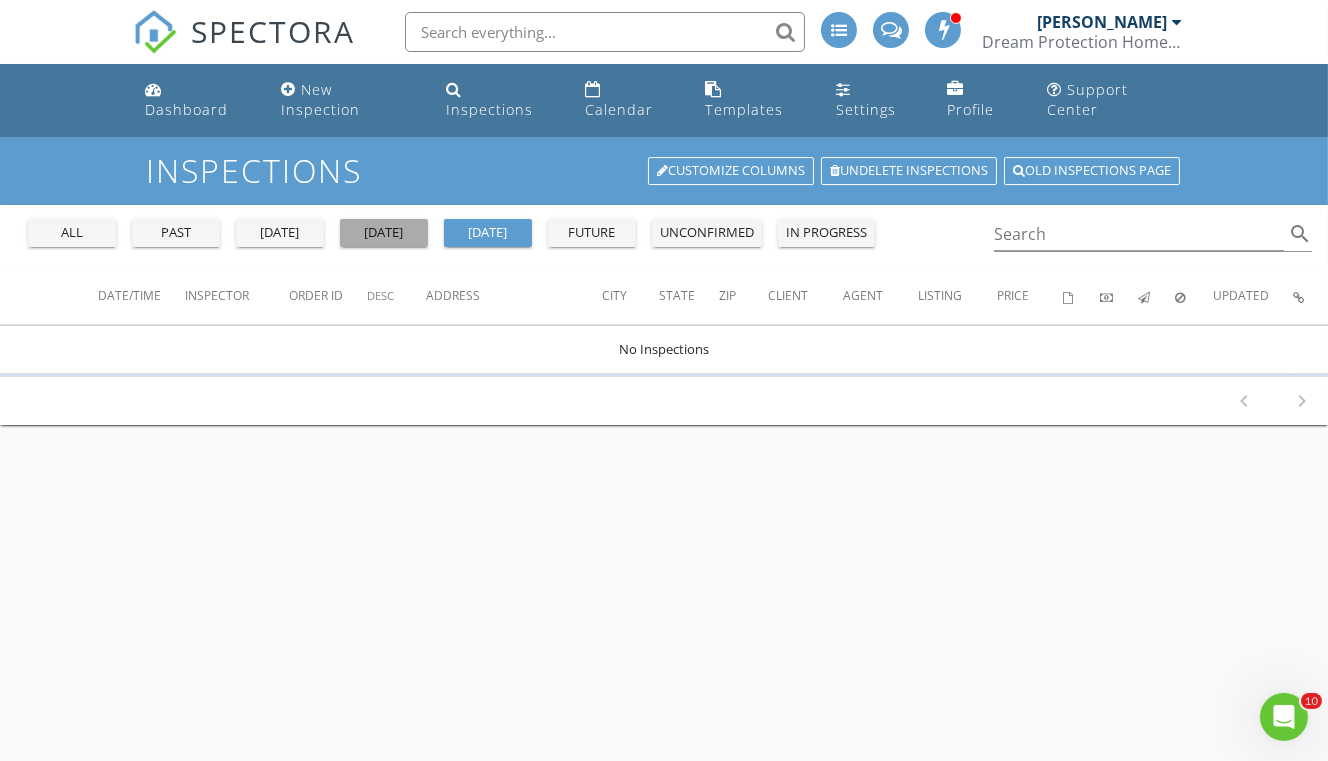 click on "[DATE]" at bounding box center [384, 233] 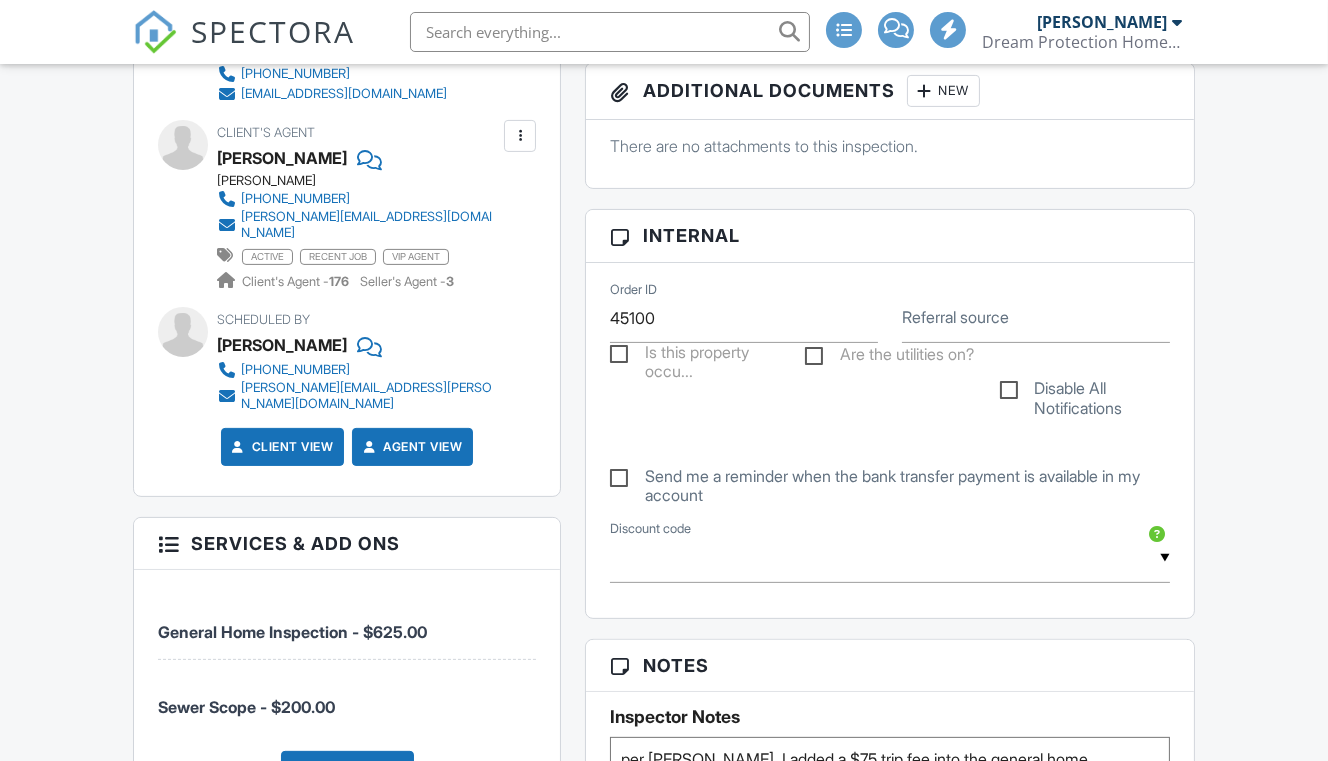 scroll, scrollTop: 1124, scrollLeft: 0, axis: vertical 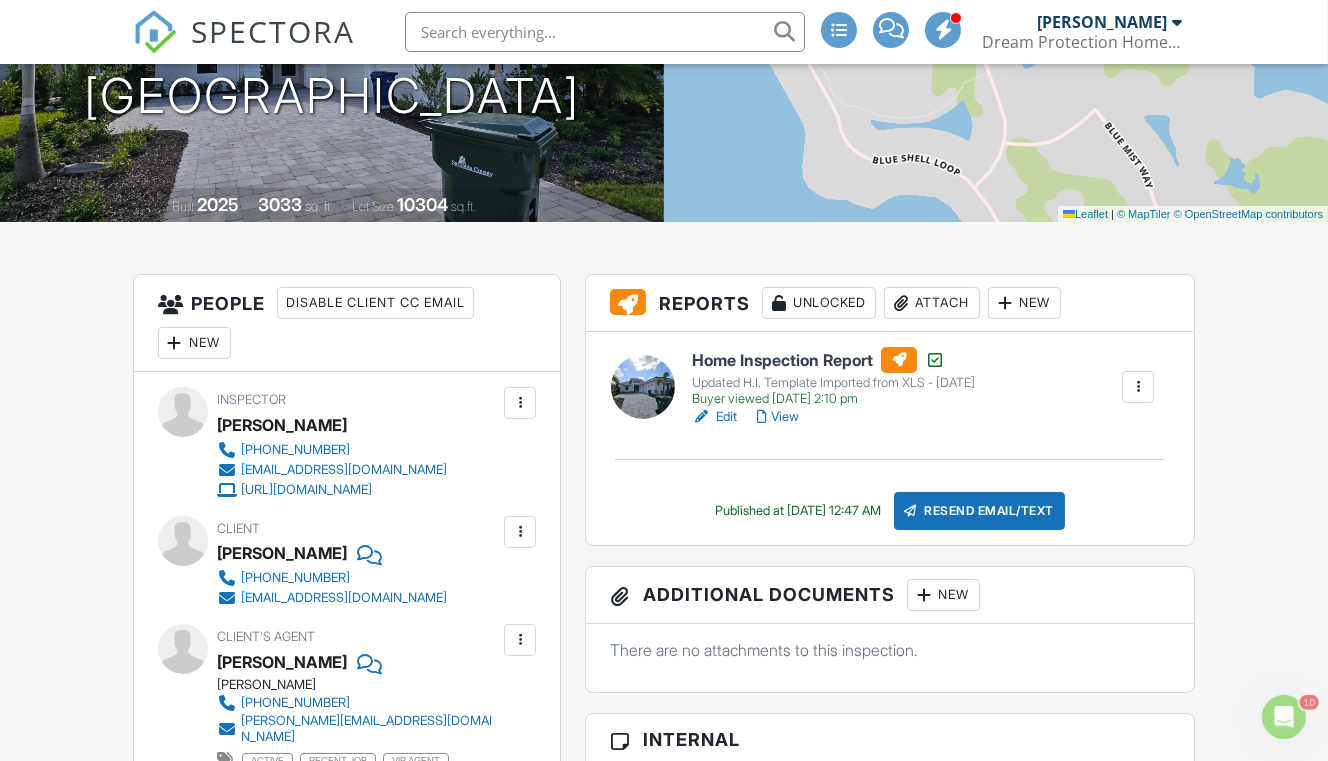 click on "View" at bounding box center (778, 417) 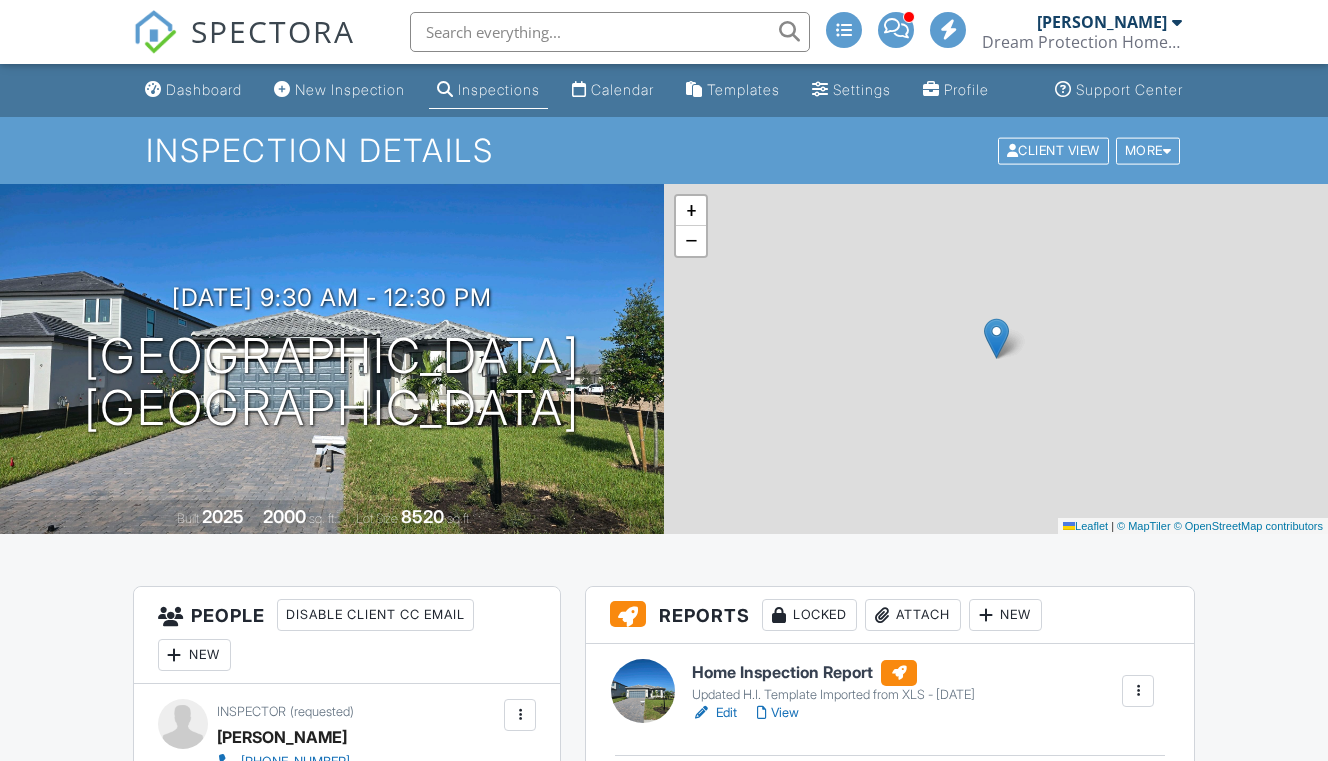 scroll, scrollTop: 0, scrollLeft: 0, axis: both 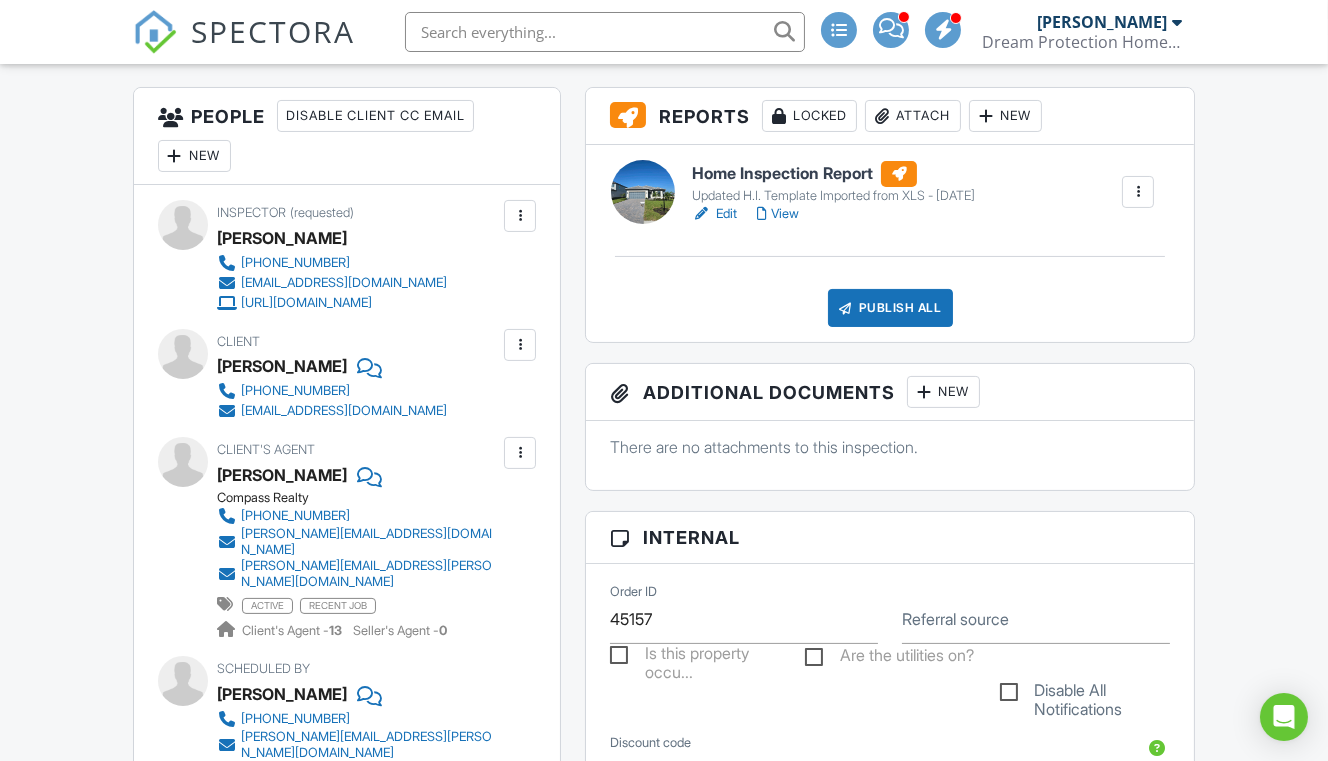 click on "Edit" at bounding box center (714, 214) 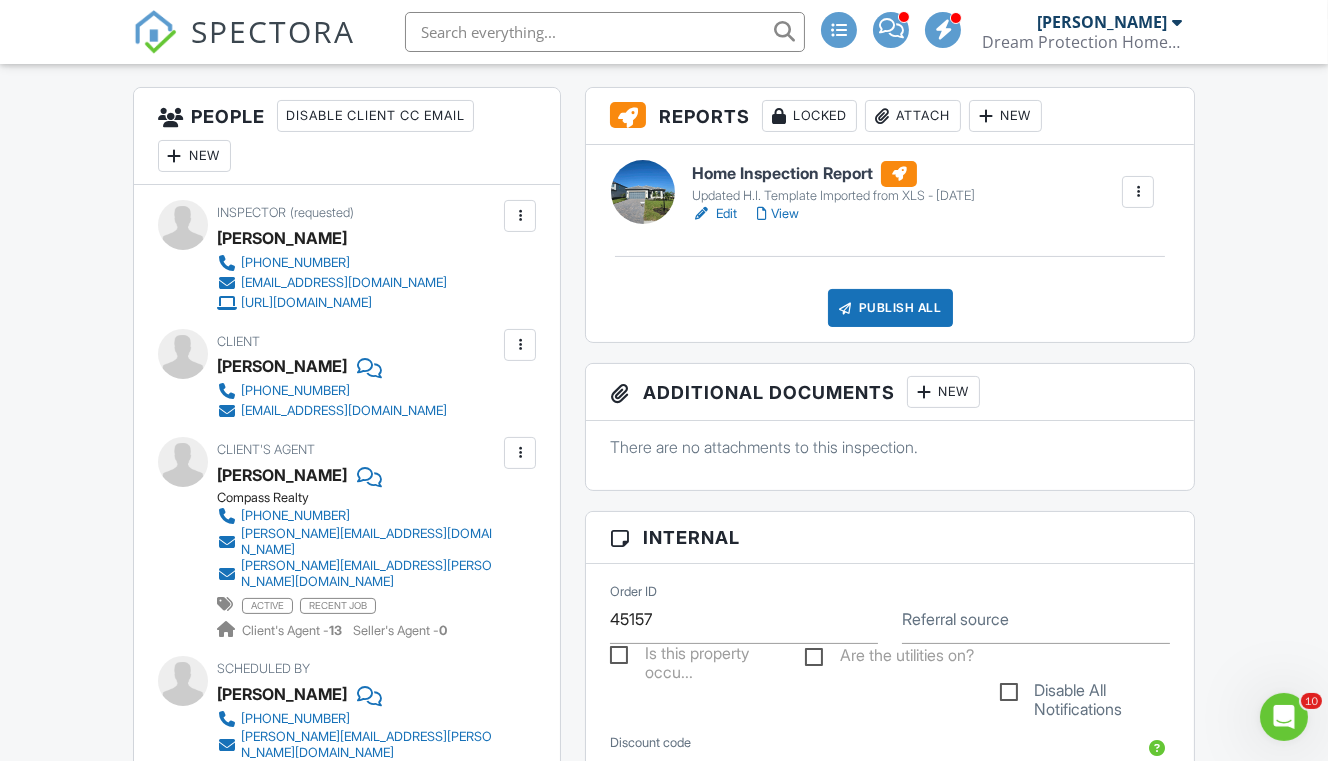 scroll, scrollTop: 0, scrollLeft: 0, axis: both 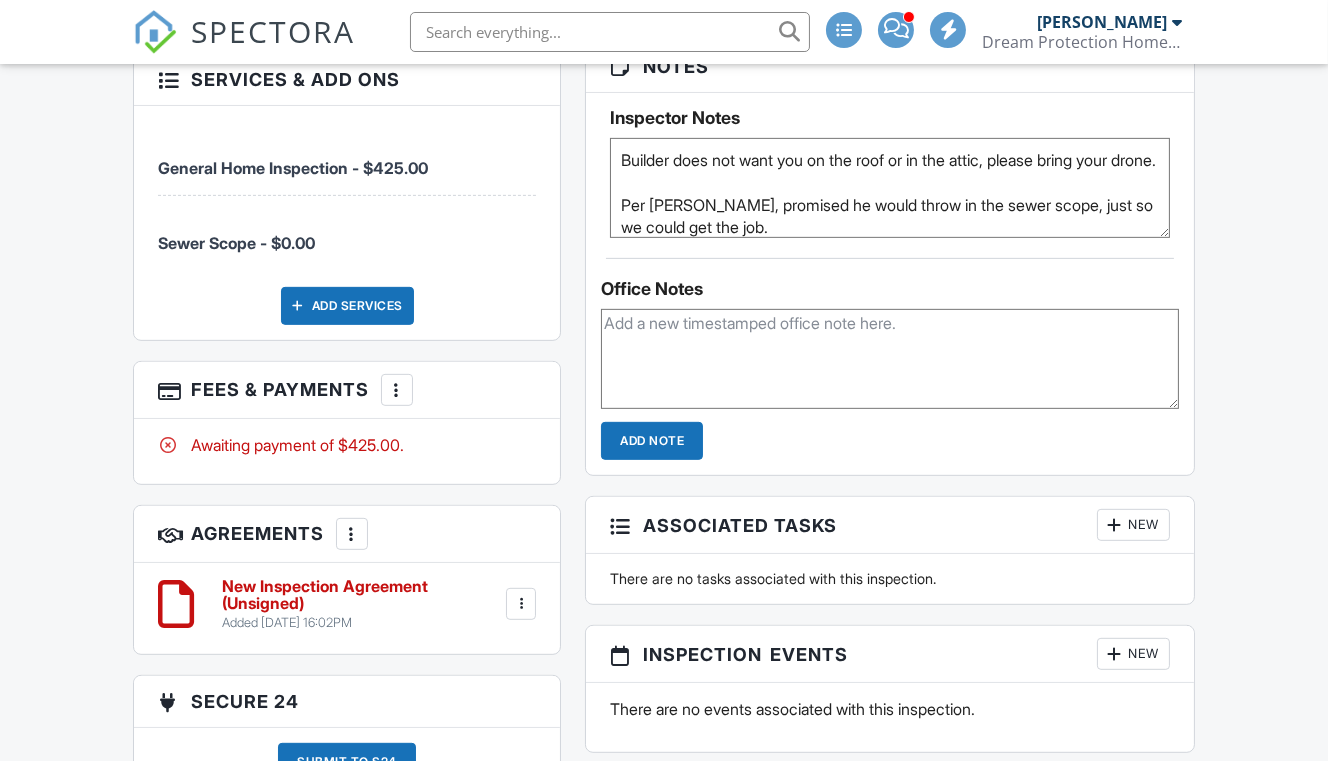 click at bounding box center (397, 390) 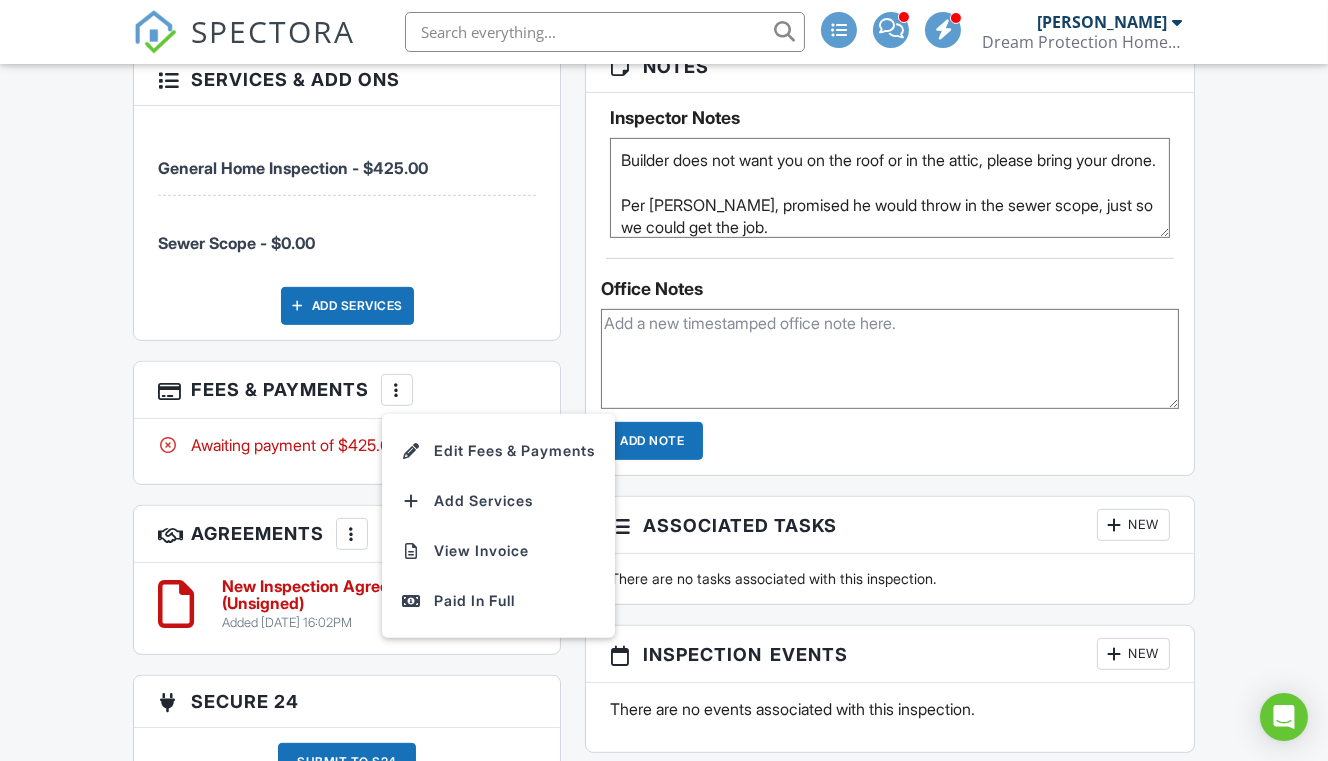 click on "Edit Fees & Payments" at bounding box center [498, 451] 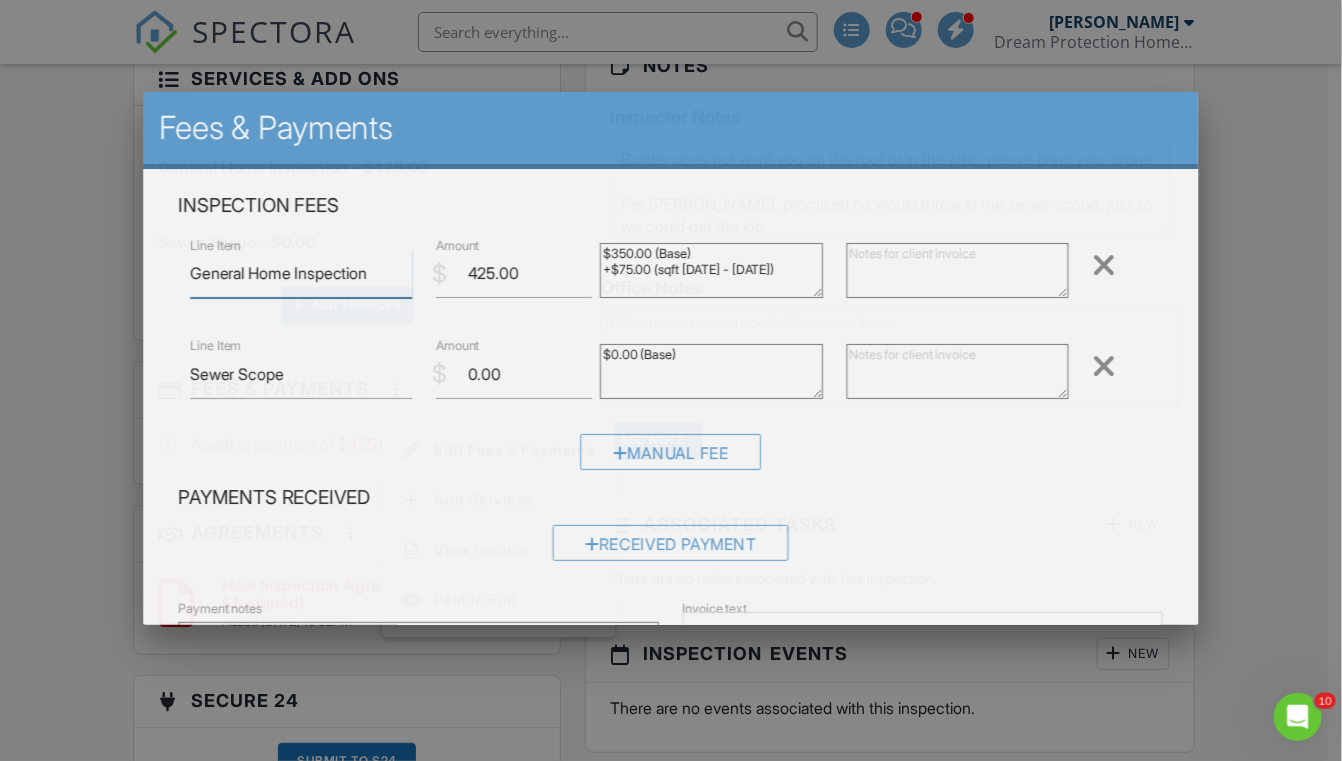 scroll, scrollTop: 0, scrollLeft: 0, axis: both 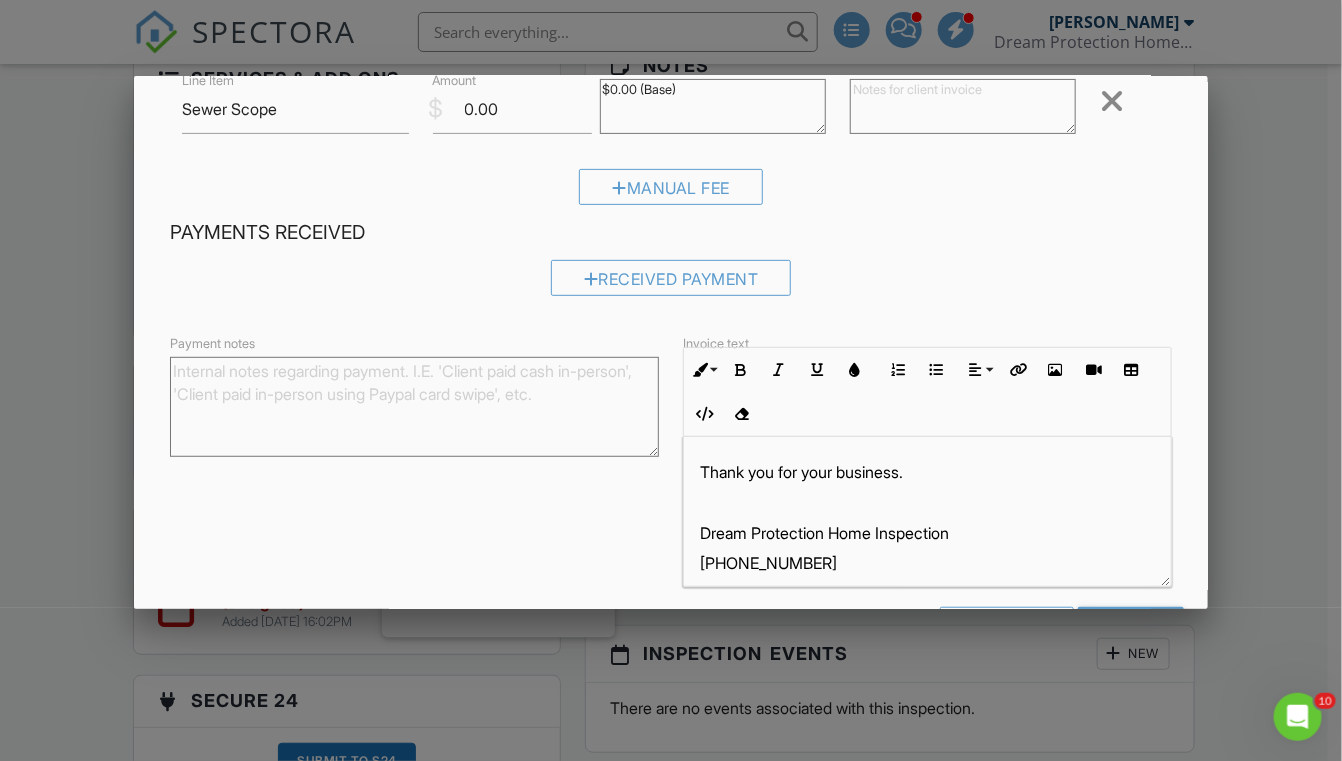 click on "Received Payment" at bounding box center (671, 278) 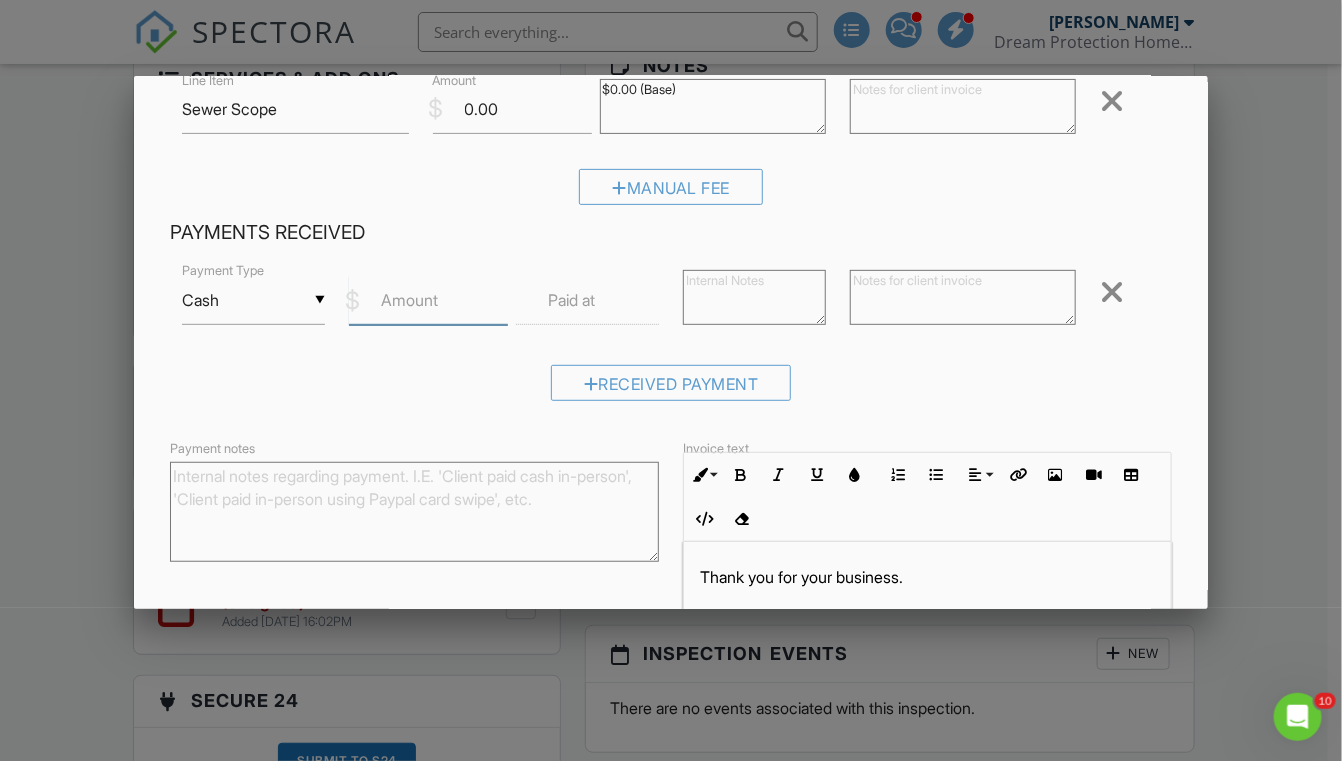 click on "Amount" at bounding box center (428, 300) 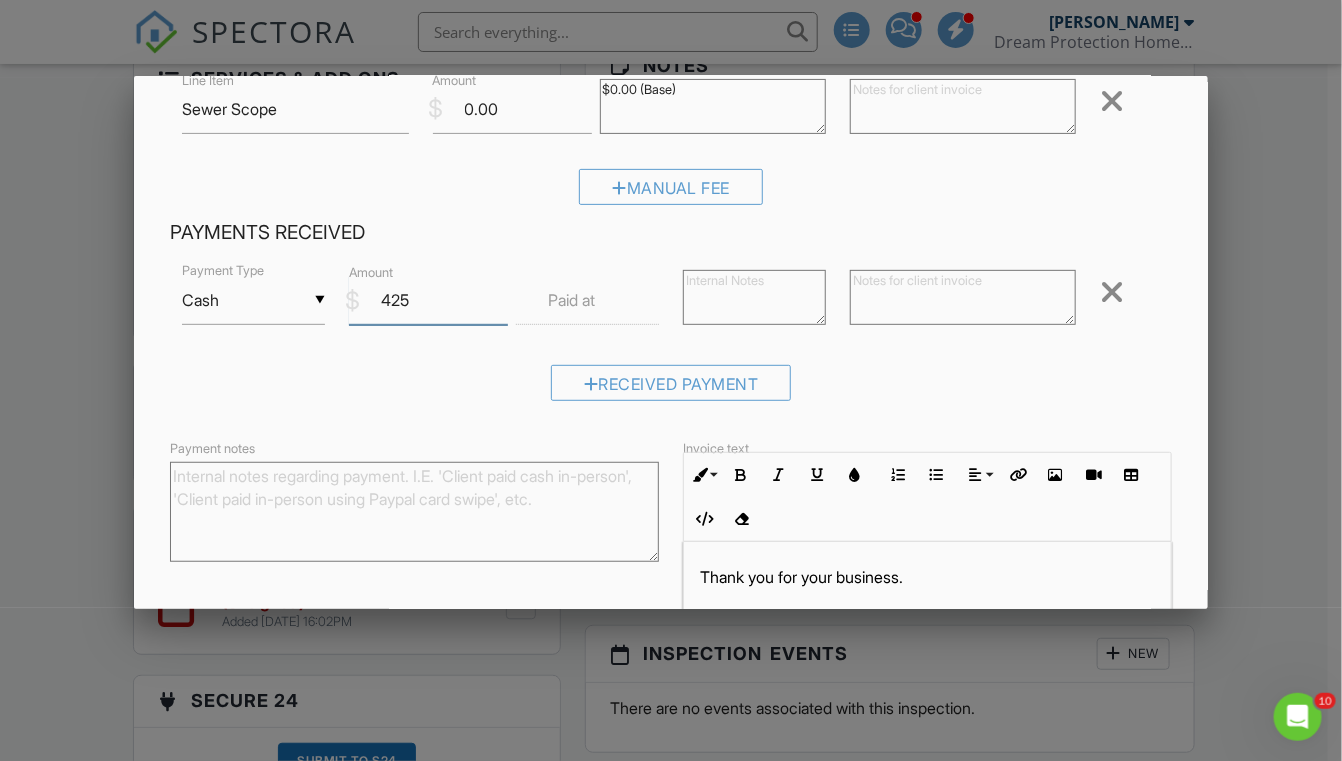 type on "425" 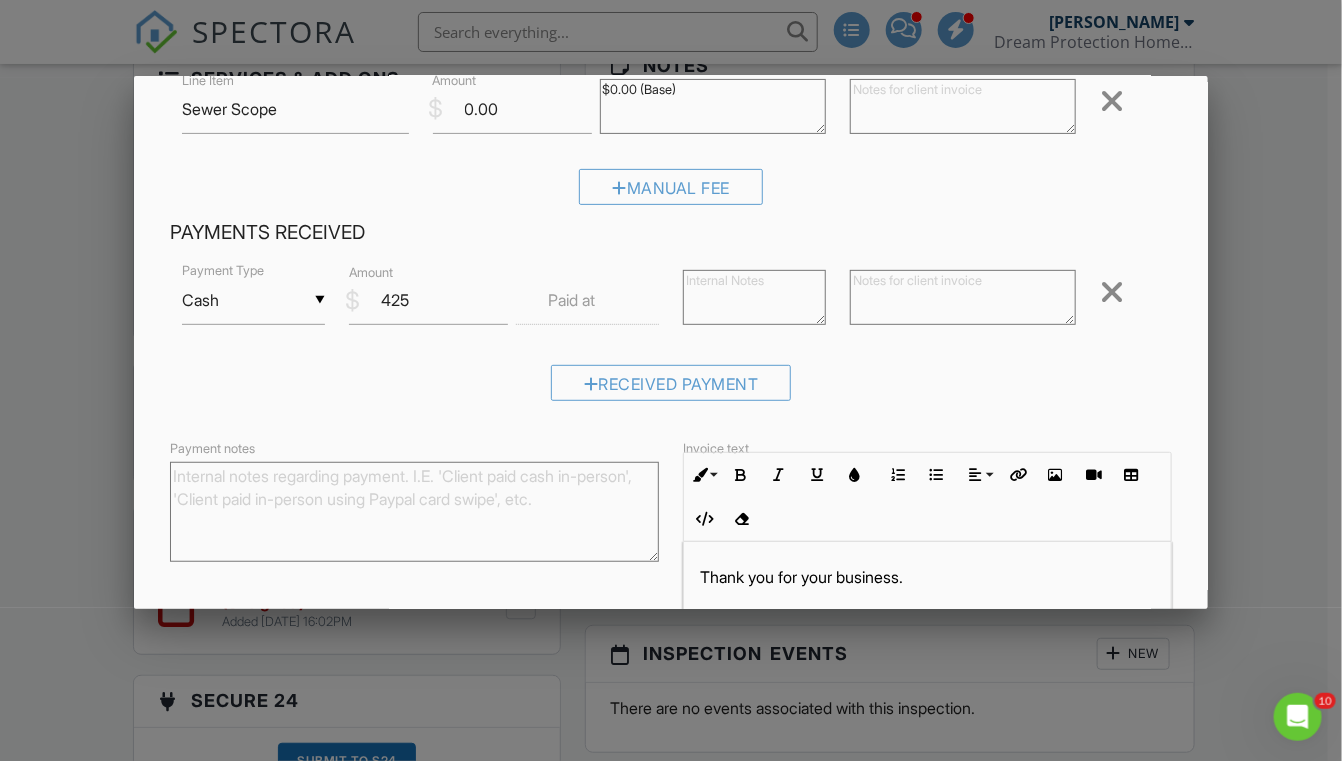 click on "▼ Cash Cash Check On-Site Card Other Cash
Check
On-Site Card
Other
Payment Type
$
Amount
425
Paid at
Remove
Received Payment" at bounding box center (671, 338) 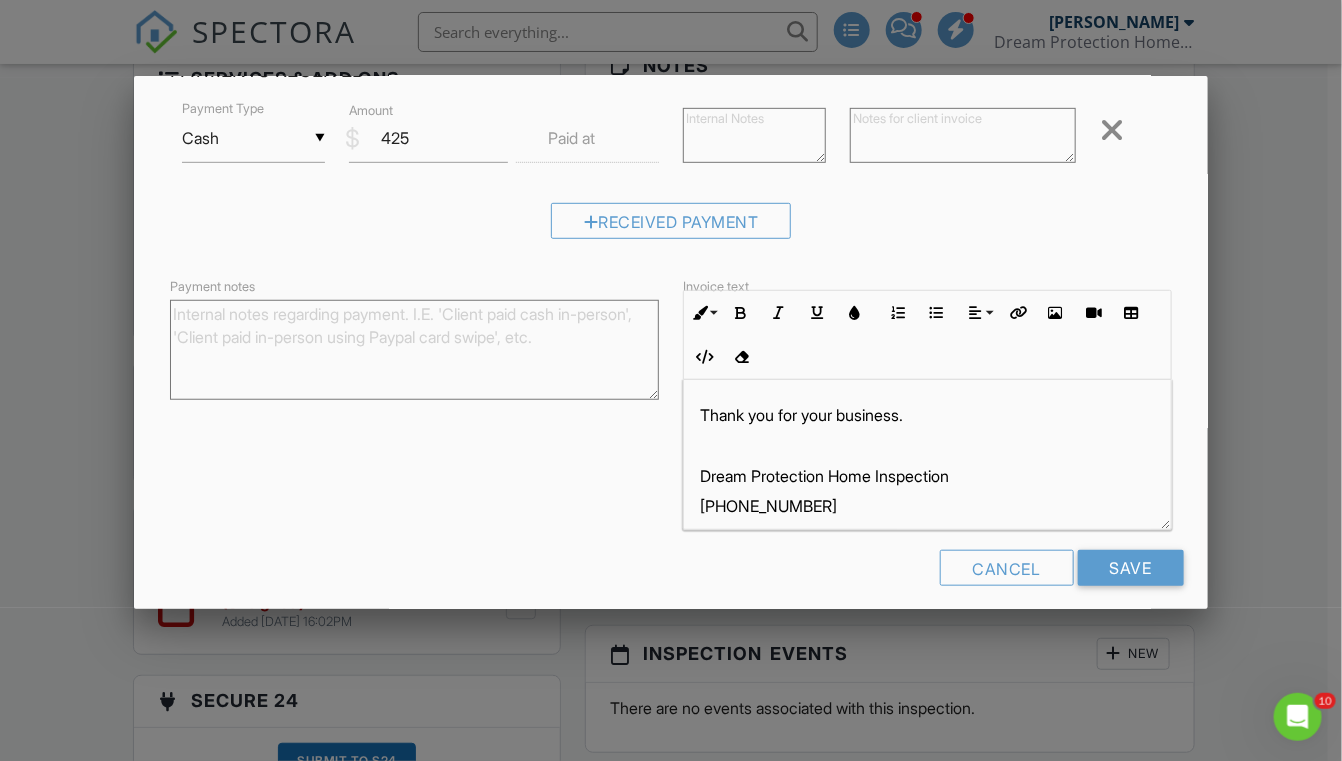 scroll, scrollTop: 426, scrollLeft: 0, axis: vertical 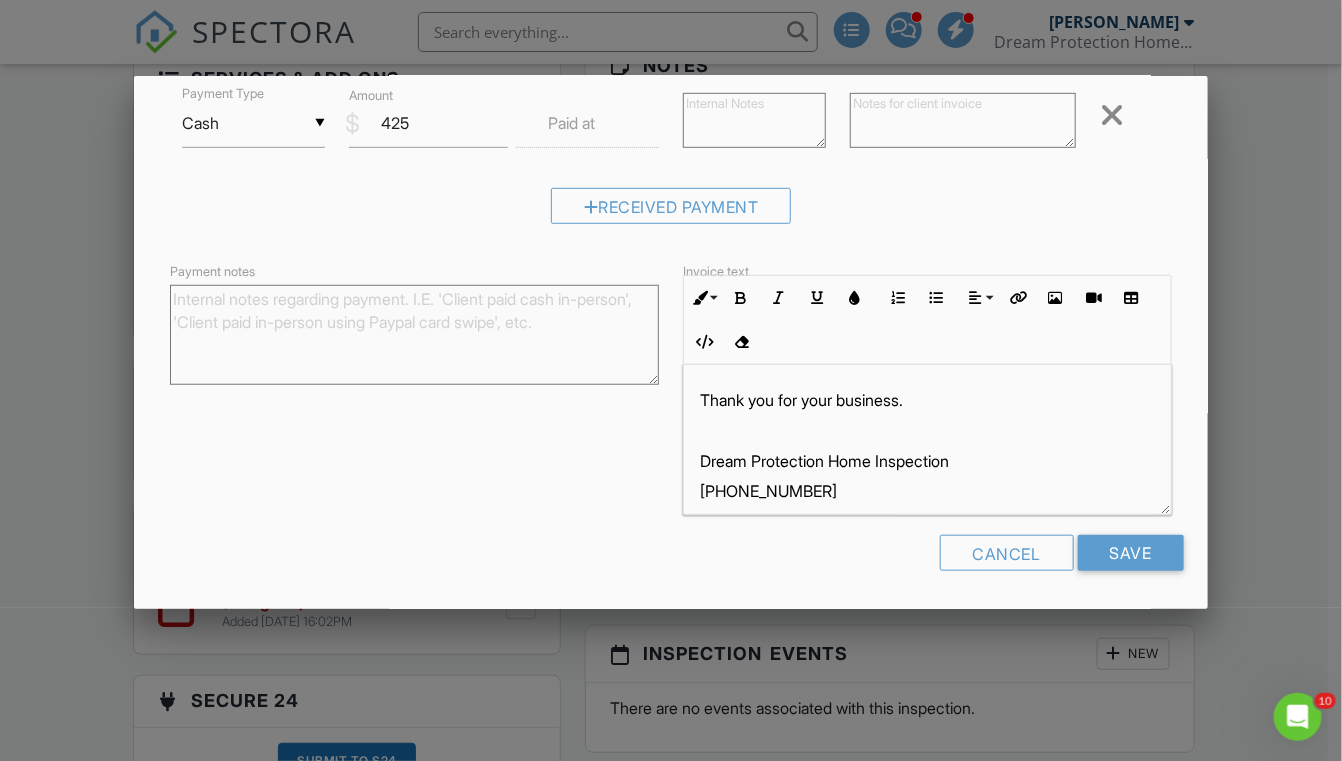 click on "Payment notes" at bounding box center (414, 335) 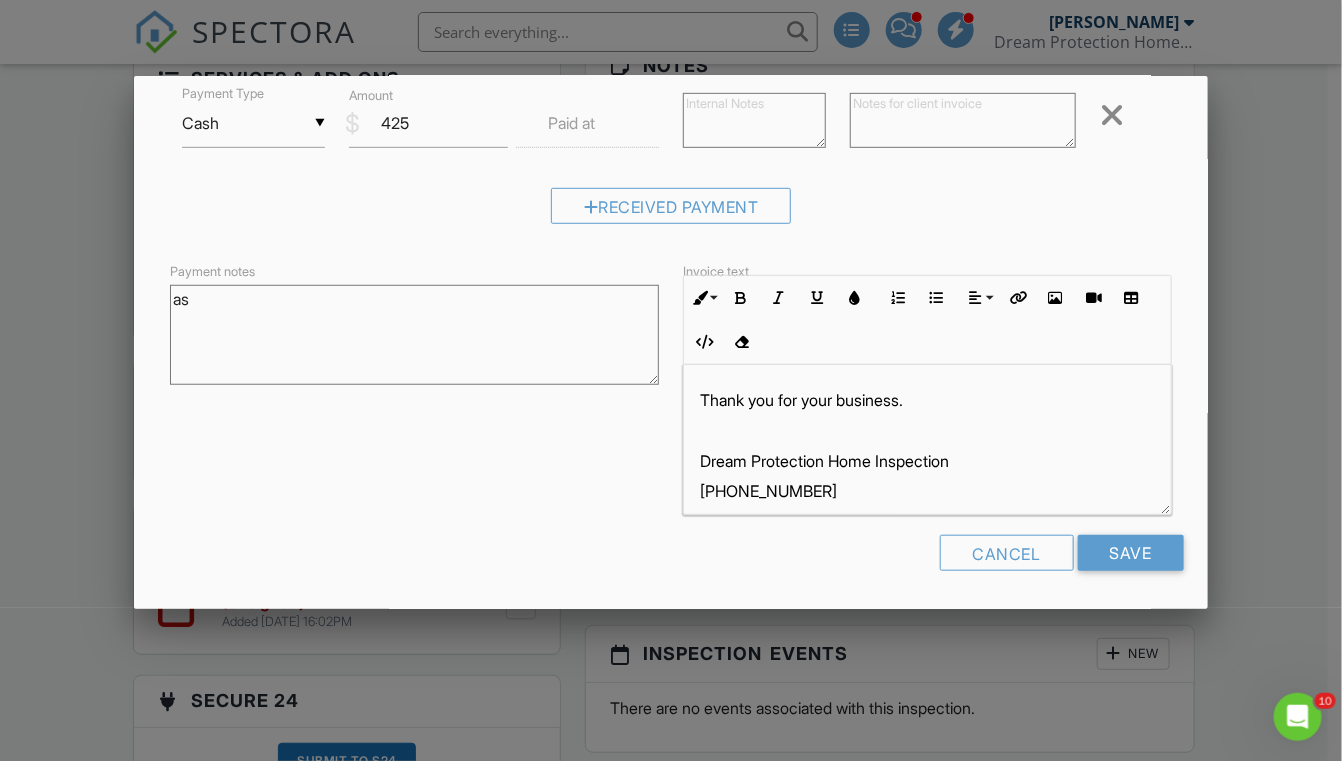 type on "a" 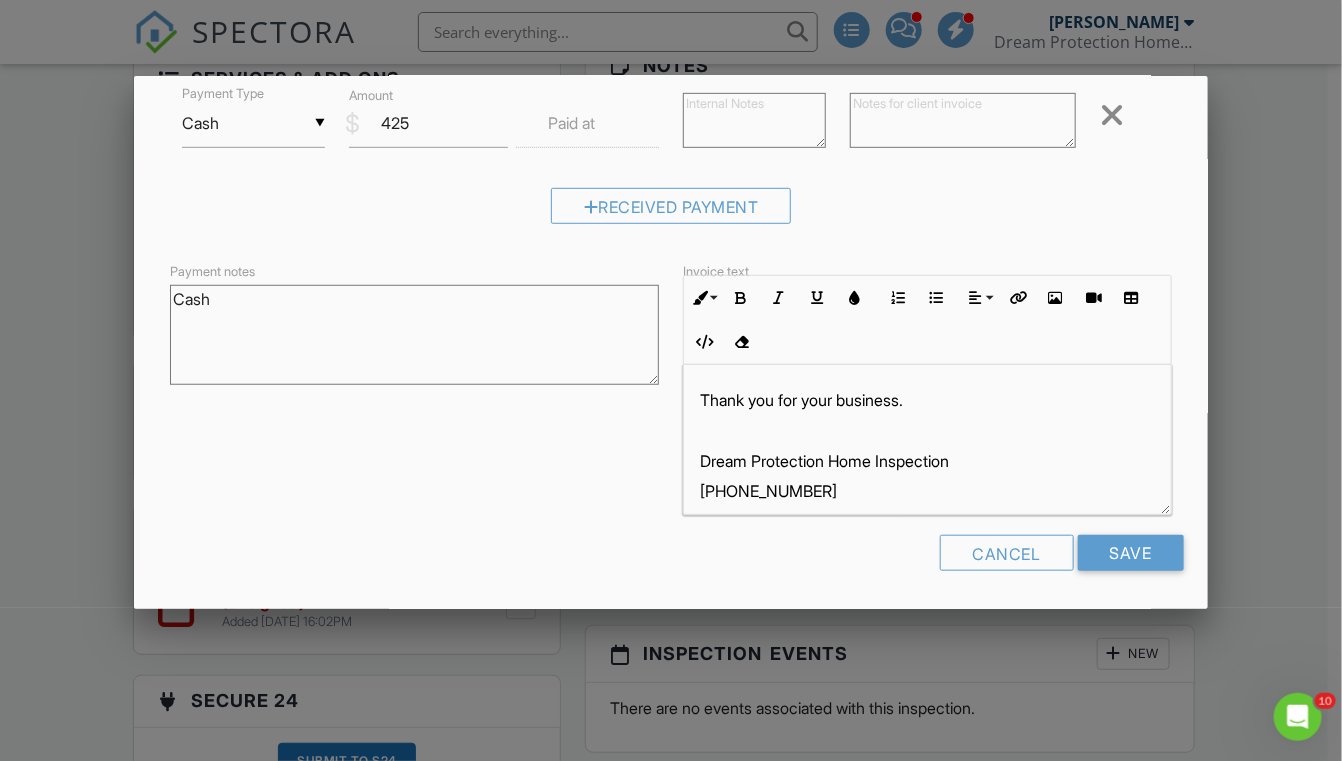type on "Cash" 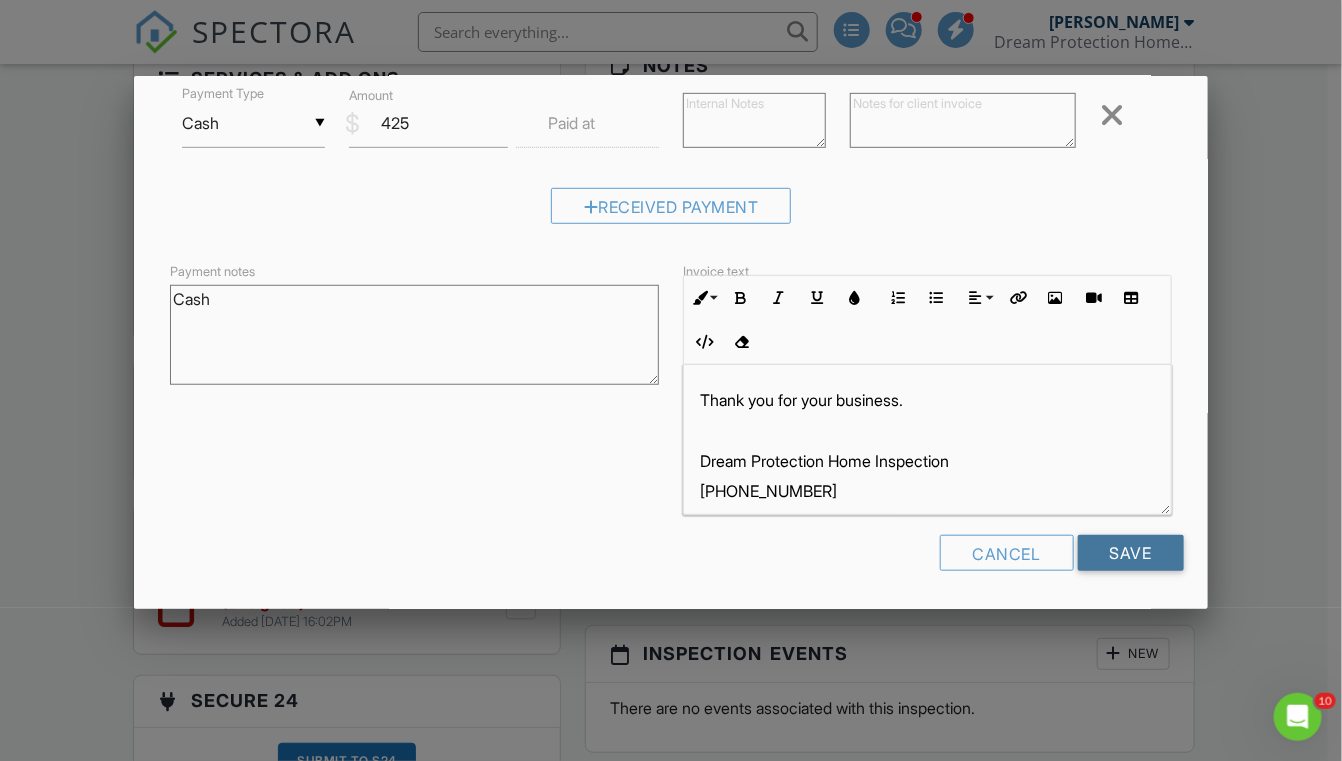 click on "Save" at bounding box center (1131, 553) 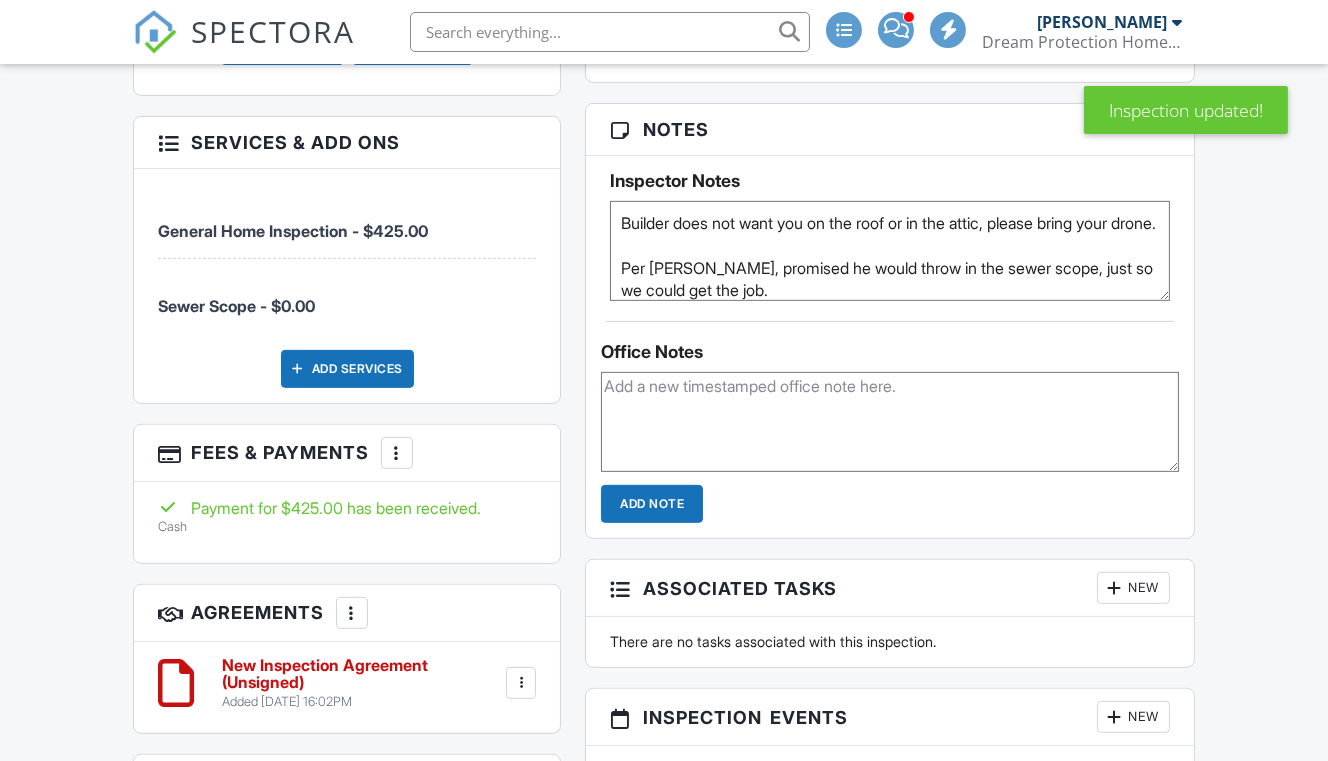 scroll, scrollTop: 1374, scrollLeft: 0, axis: vertical 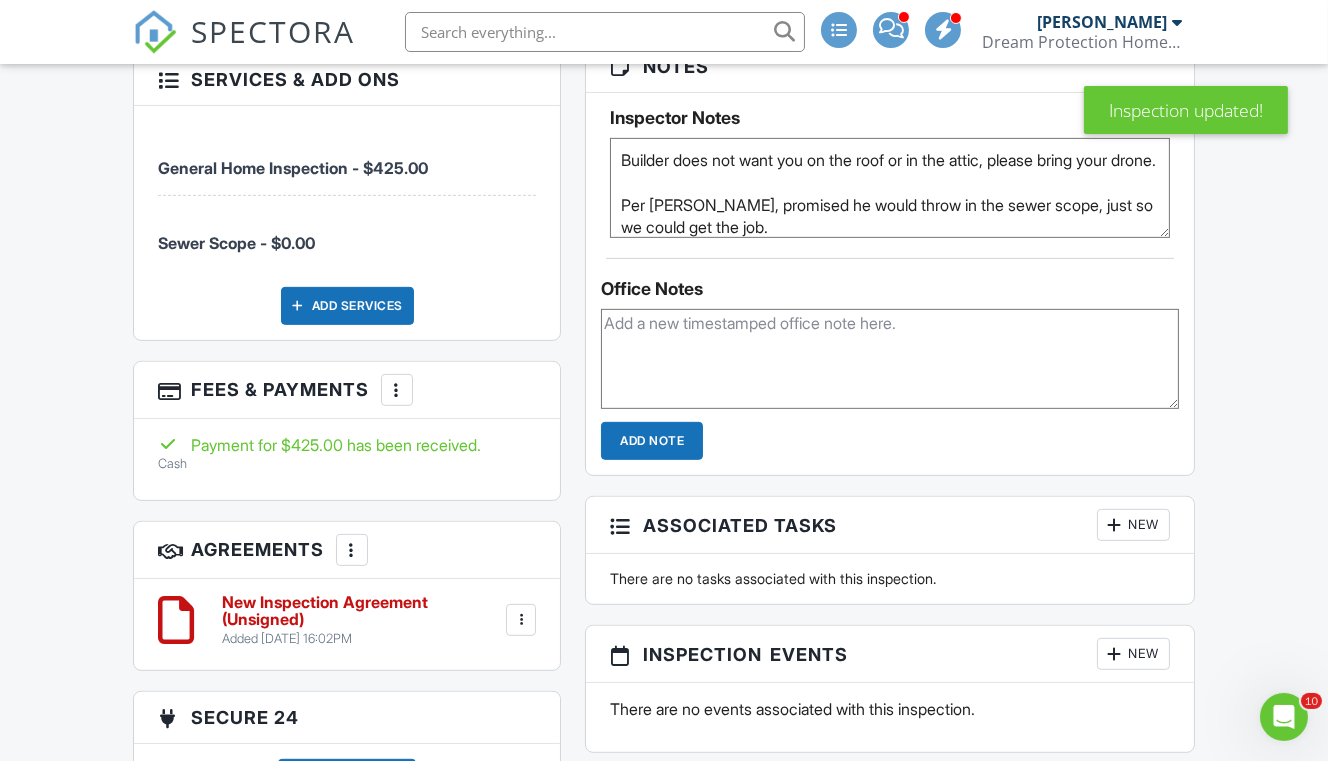 click at bounding box center (397, 390) 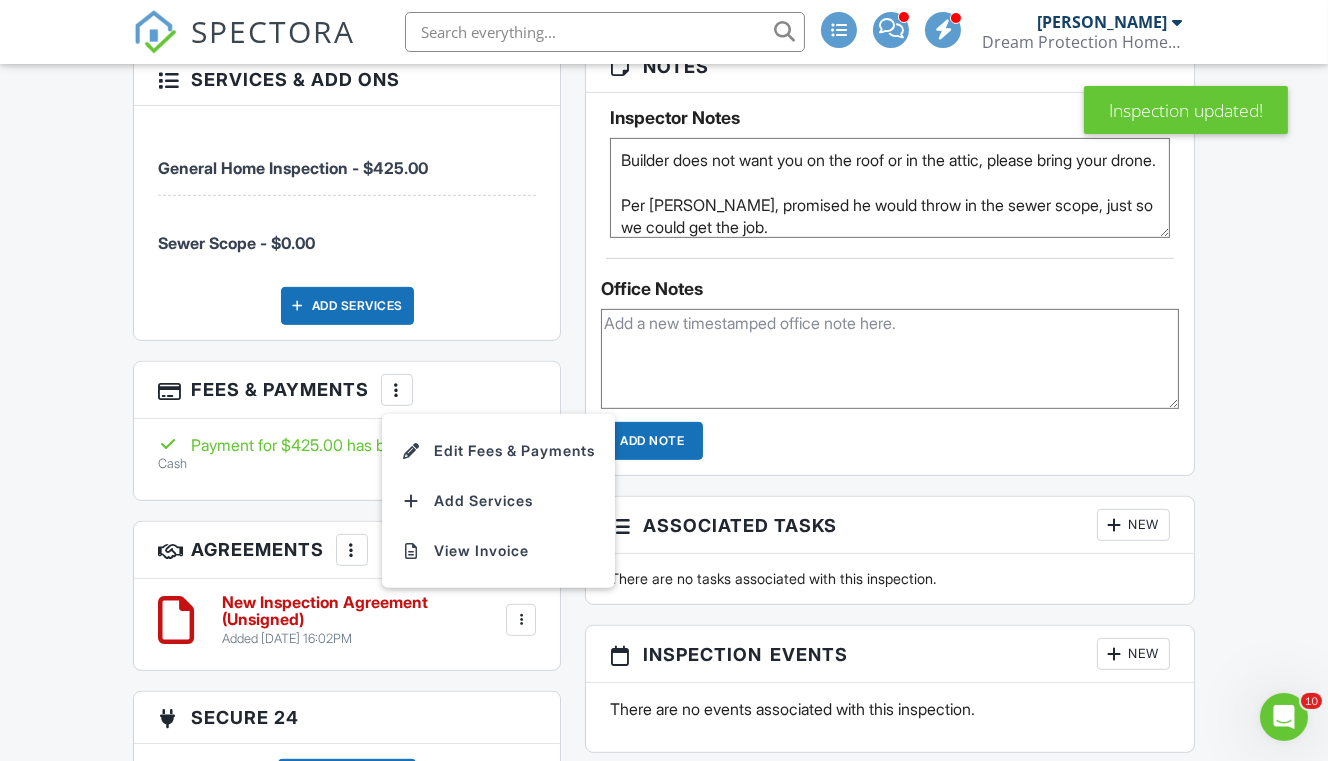 click on "View Invoice" at bounding box center [498, 551] 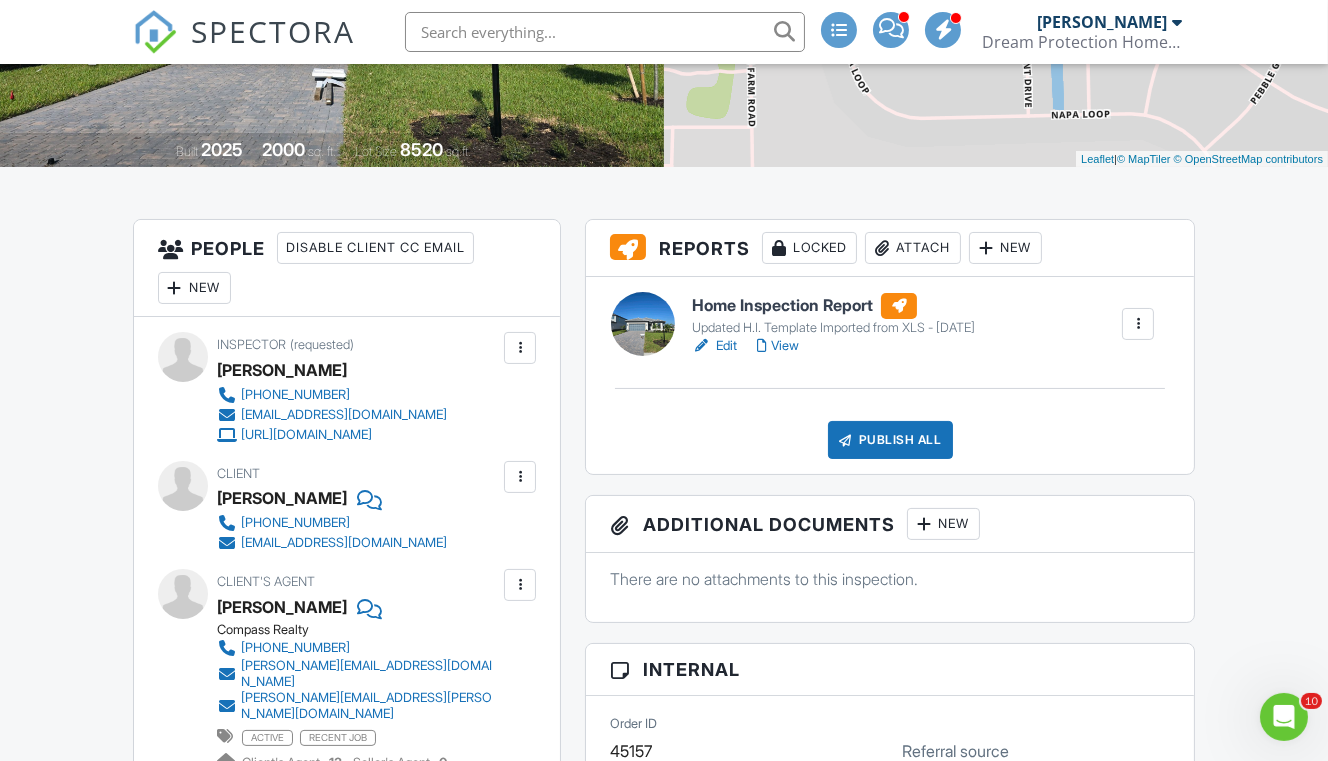 scroll, scrollTop: 187, scrollLeft: 0, axis: vertical 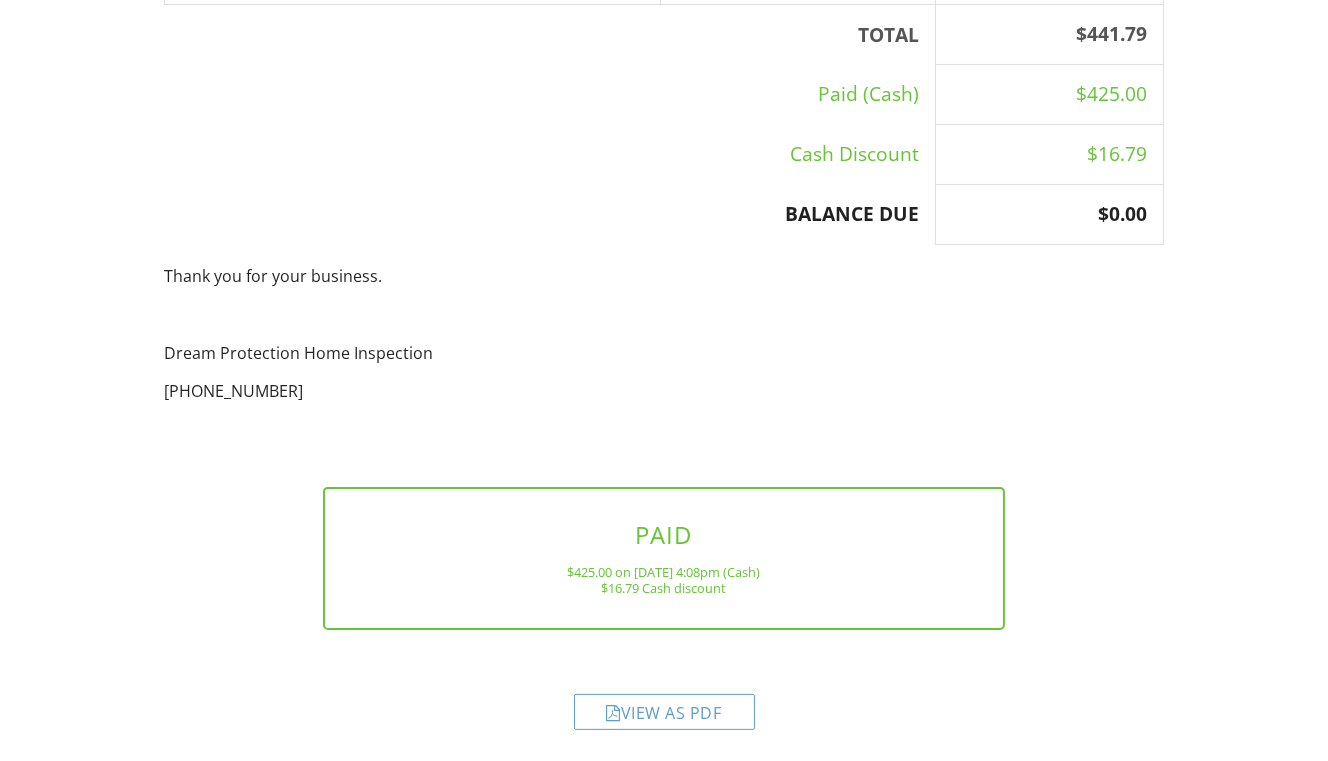 click on "View as PDF" at bounding box center (664, 712) 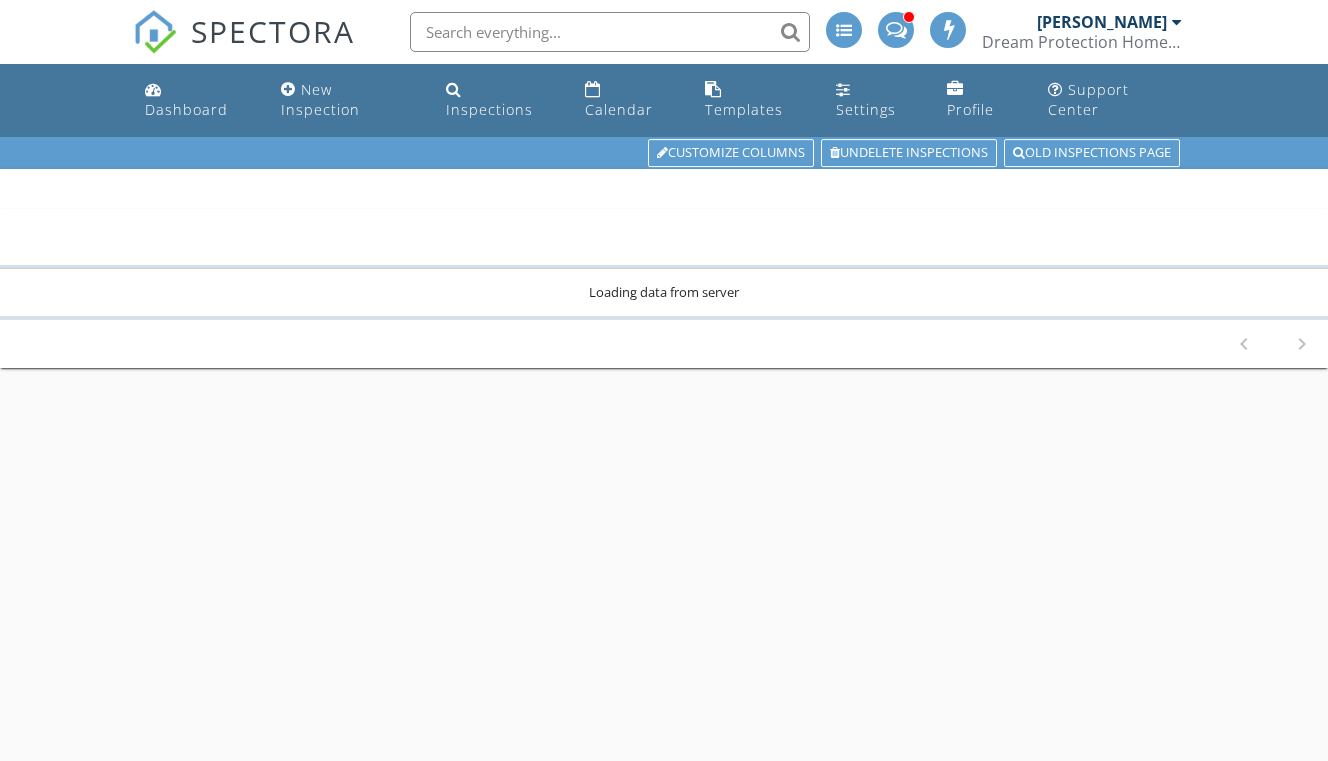 scroll, scrollTop: 0, scrollLeft: 0, axis: both 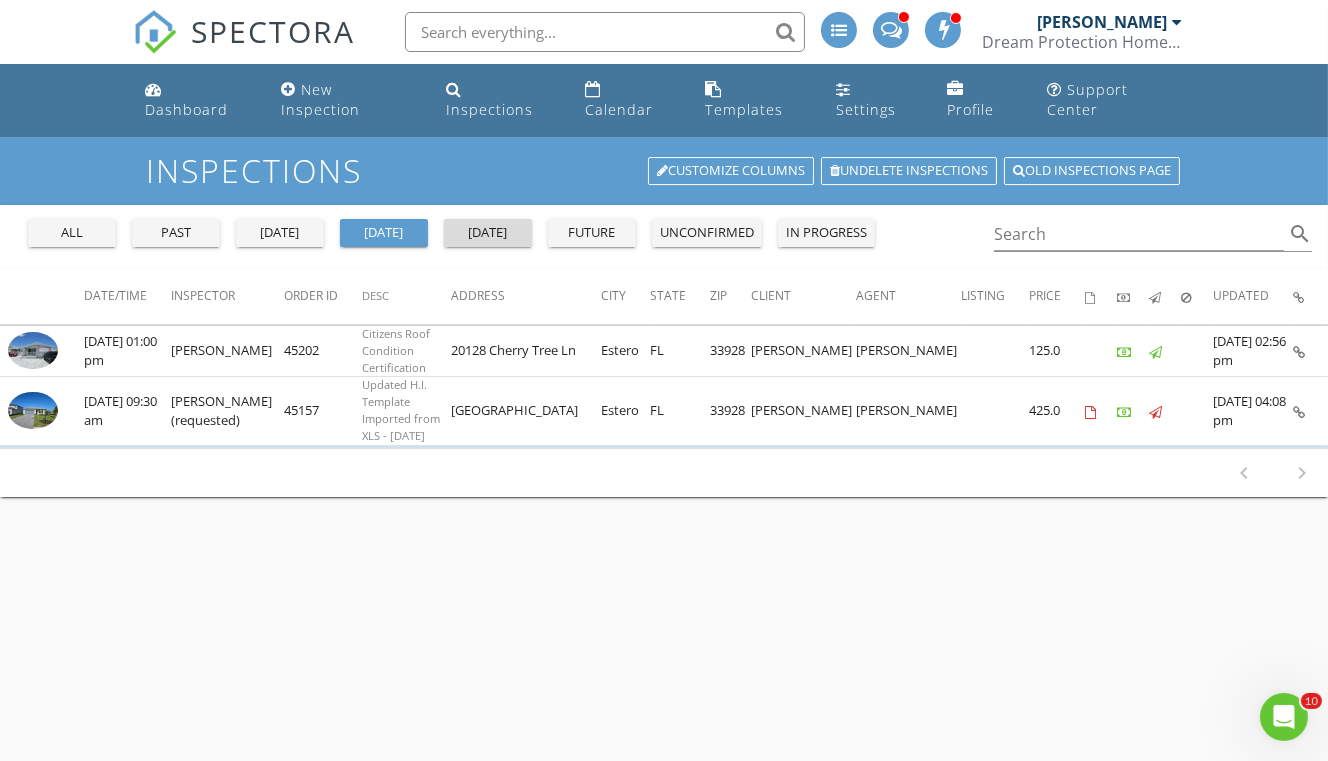 click on "[DATE]" at bounding box center (488, 233) 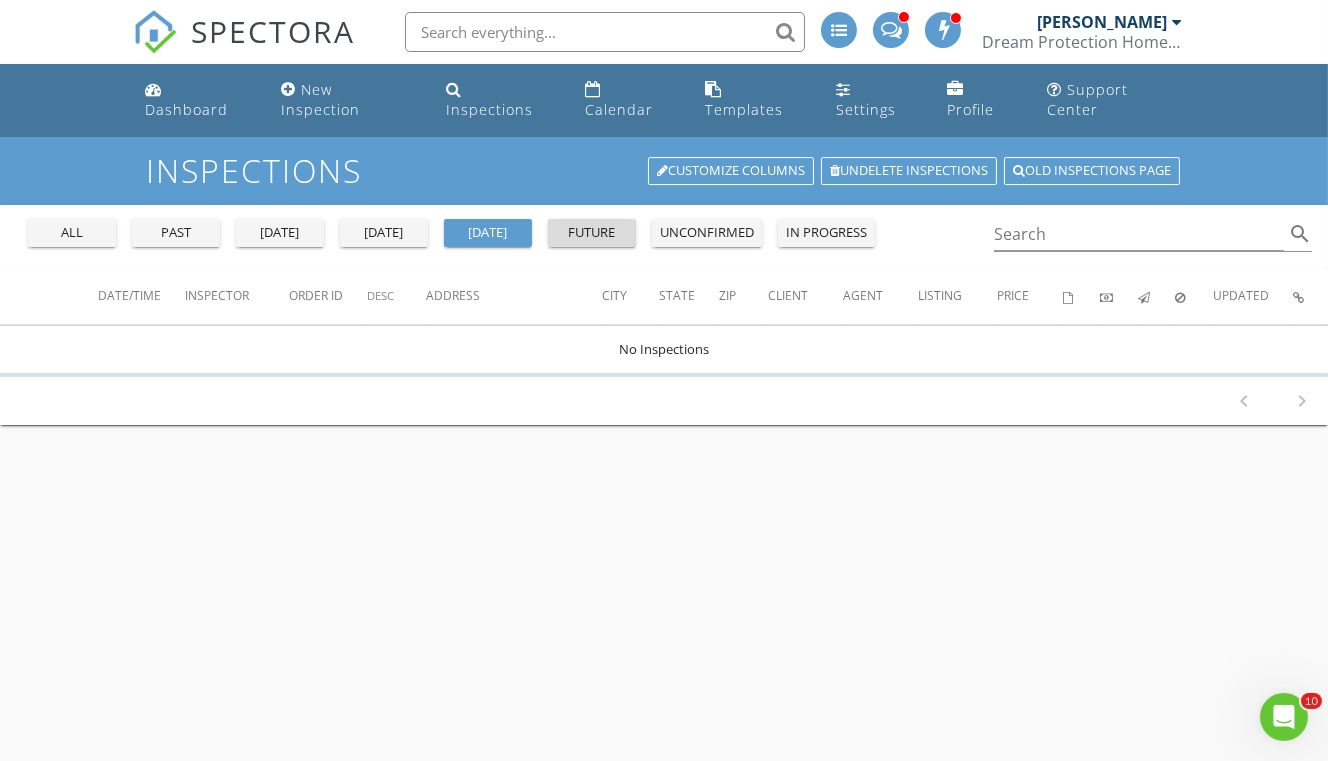 click on "future" at bounding box center (592, 233) 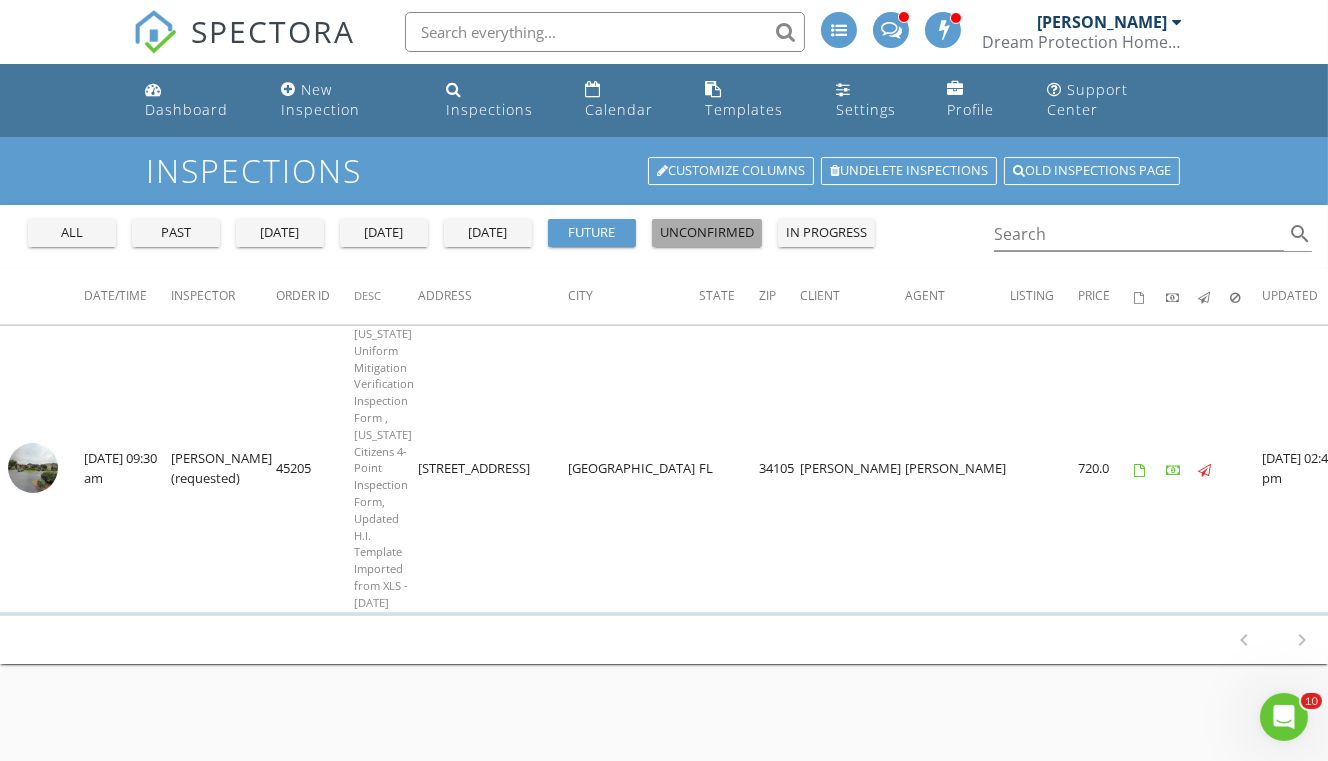 click on "unconfirmed" at bounding box center [707, 233] 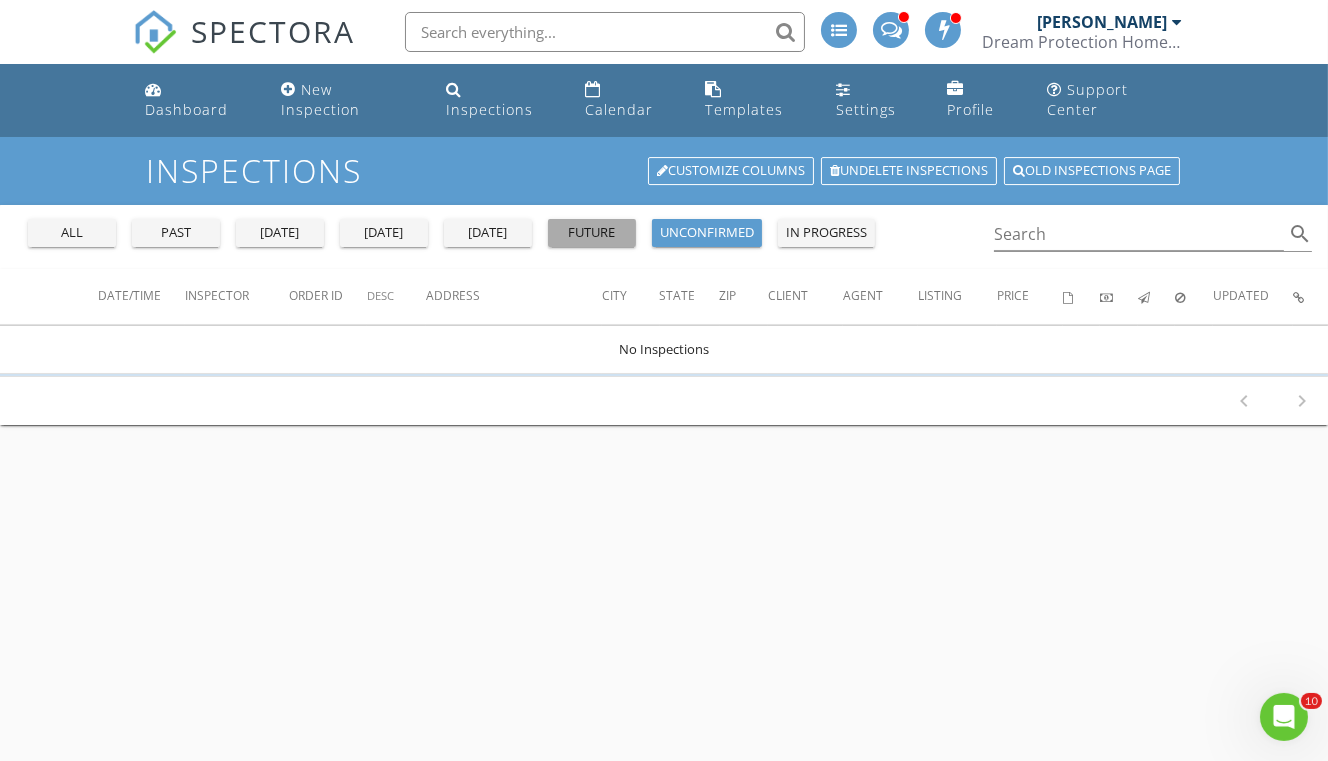 click on "future" at bounding box center [592, 233] 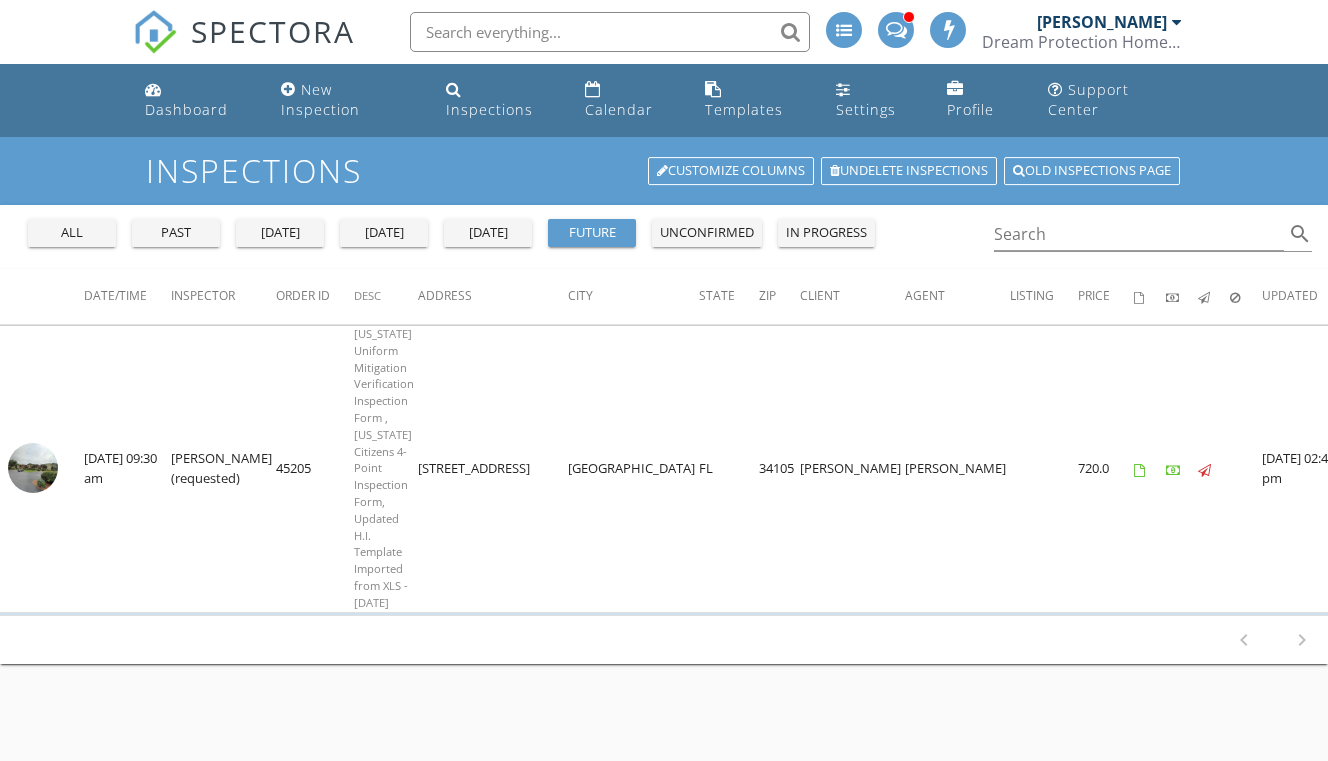 scroll, scrollTop: 0, scrollLeft: 0, axis: both 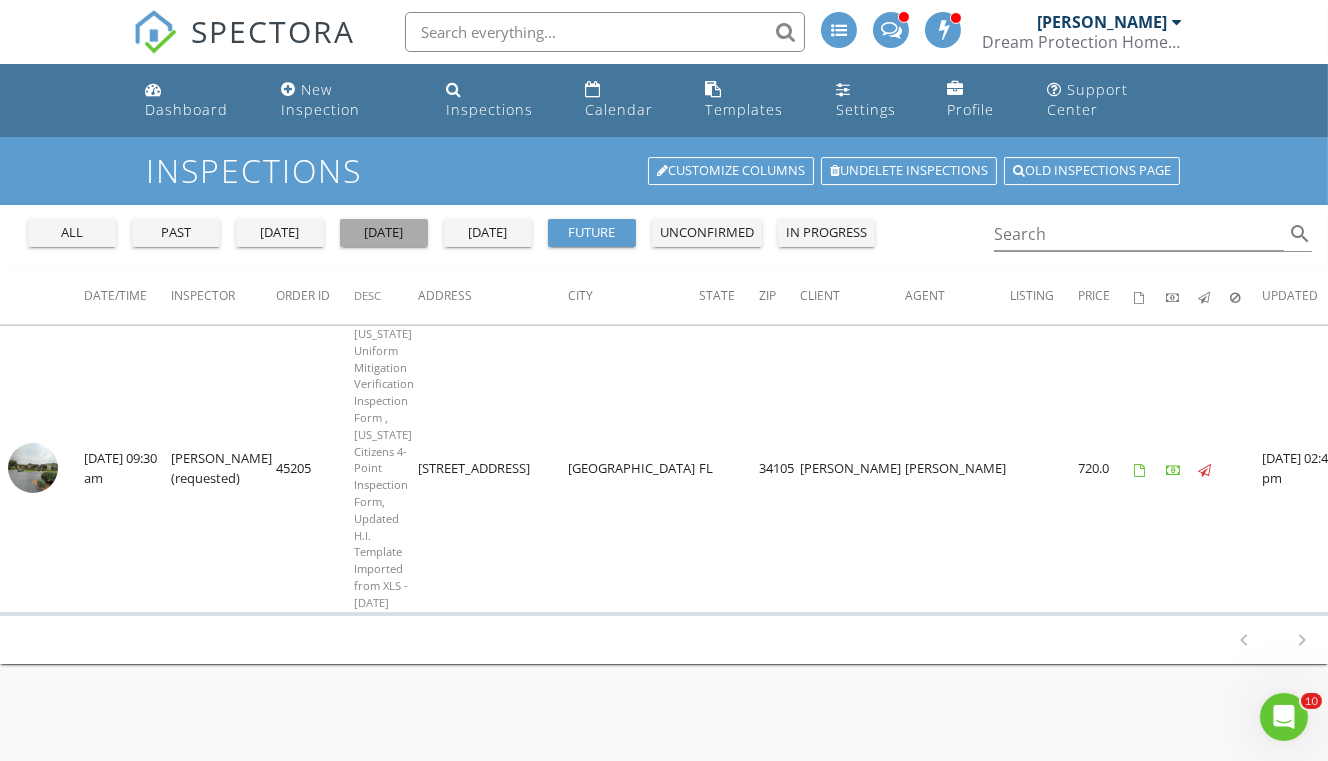 click on "[DATE]" at bounding box center (384, 233) 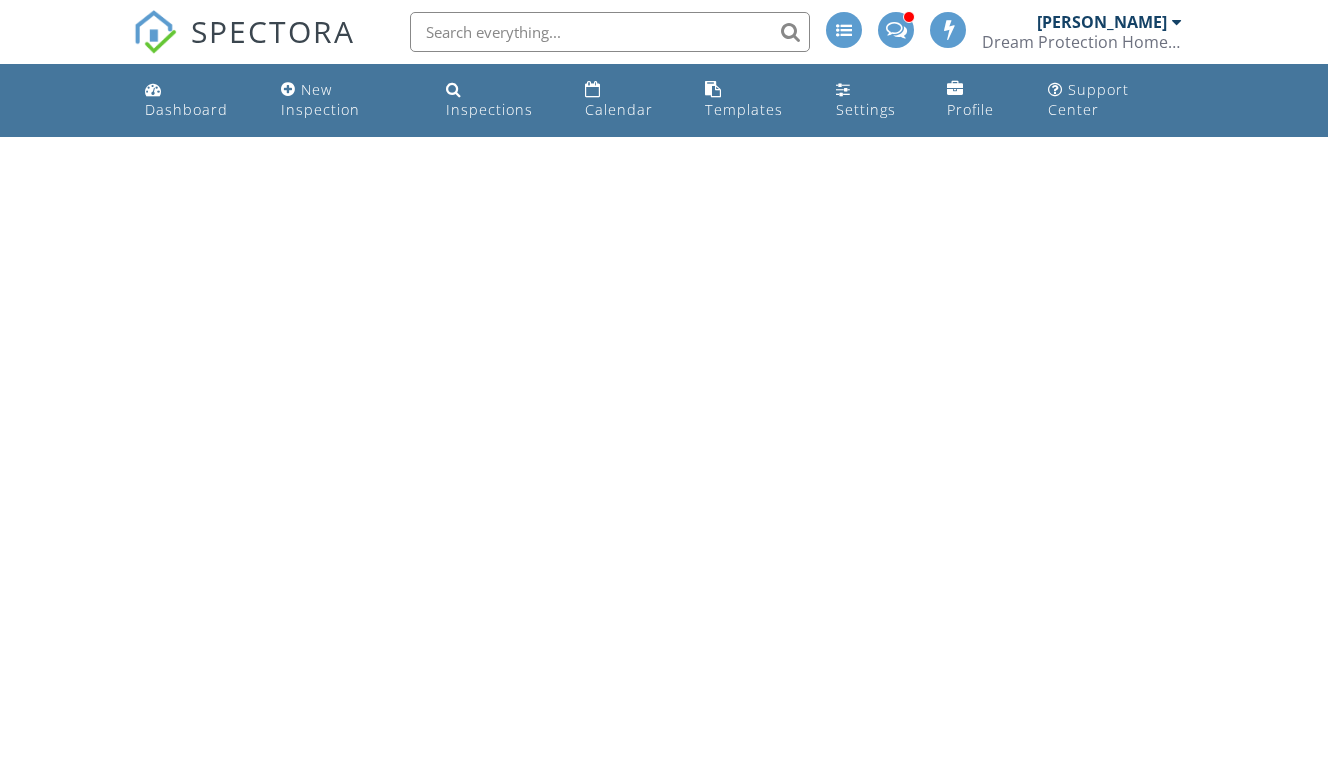 scroll, scrollTop: 0, scrollLeft: 0, axis: both 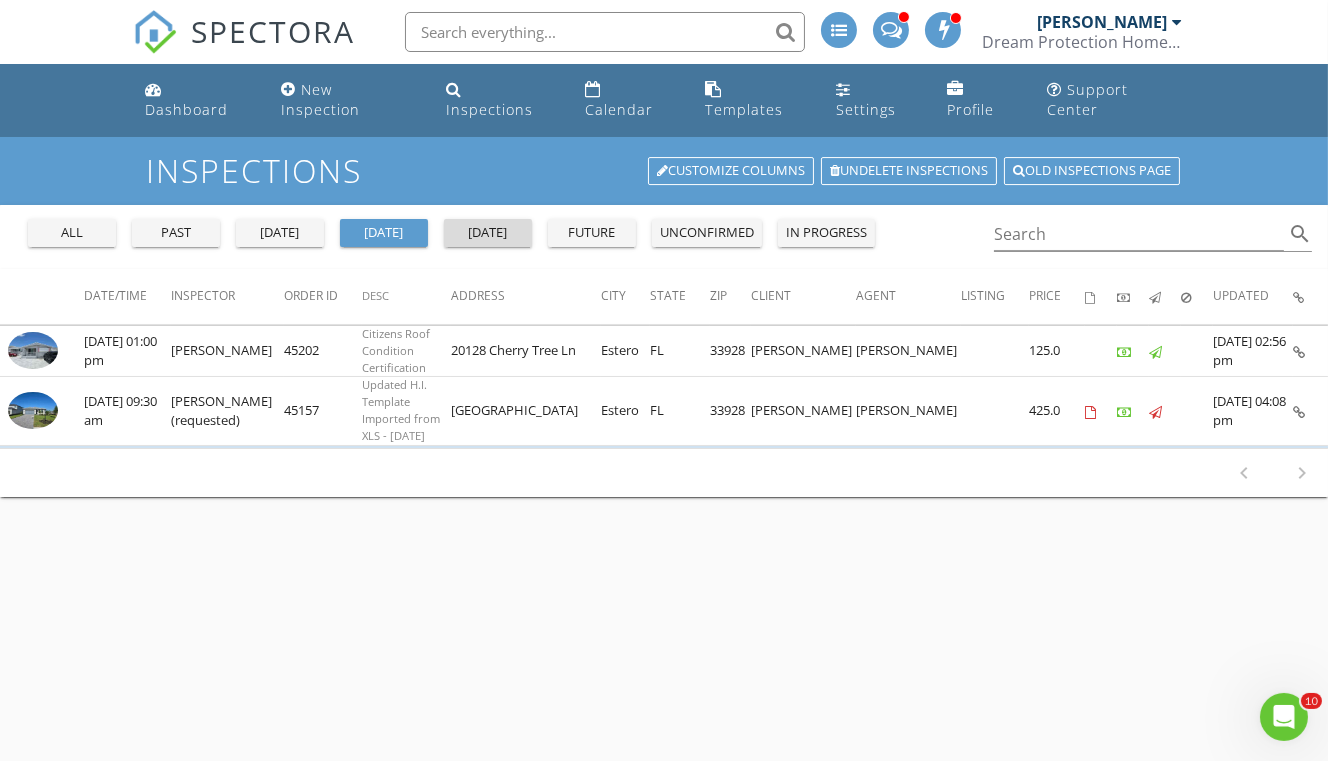 click on "[DATE]" at bounding box center [488, 233] 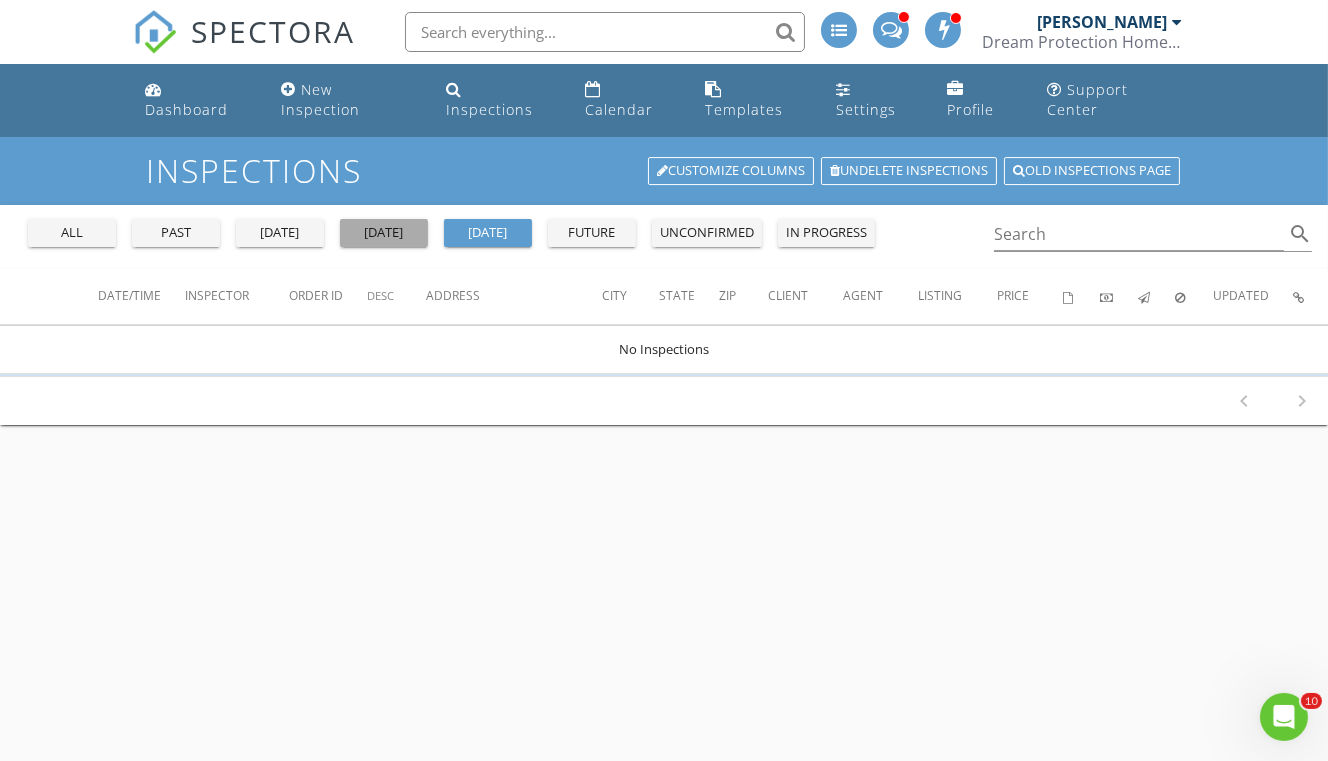 click on "[DATE]" at bounding box center (384, 233) 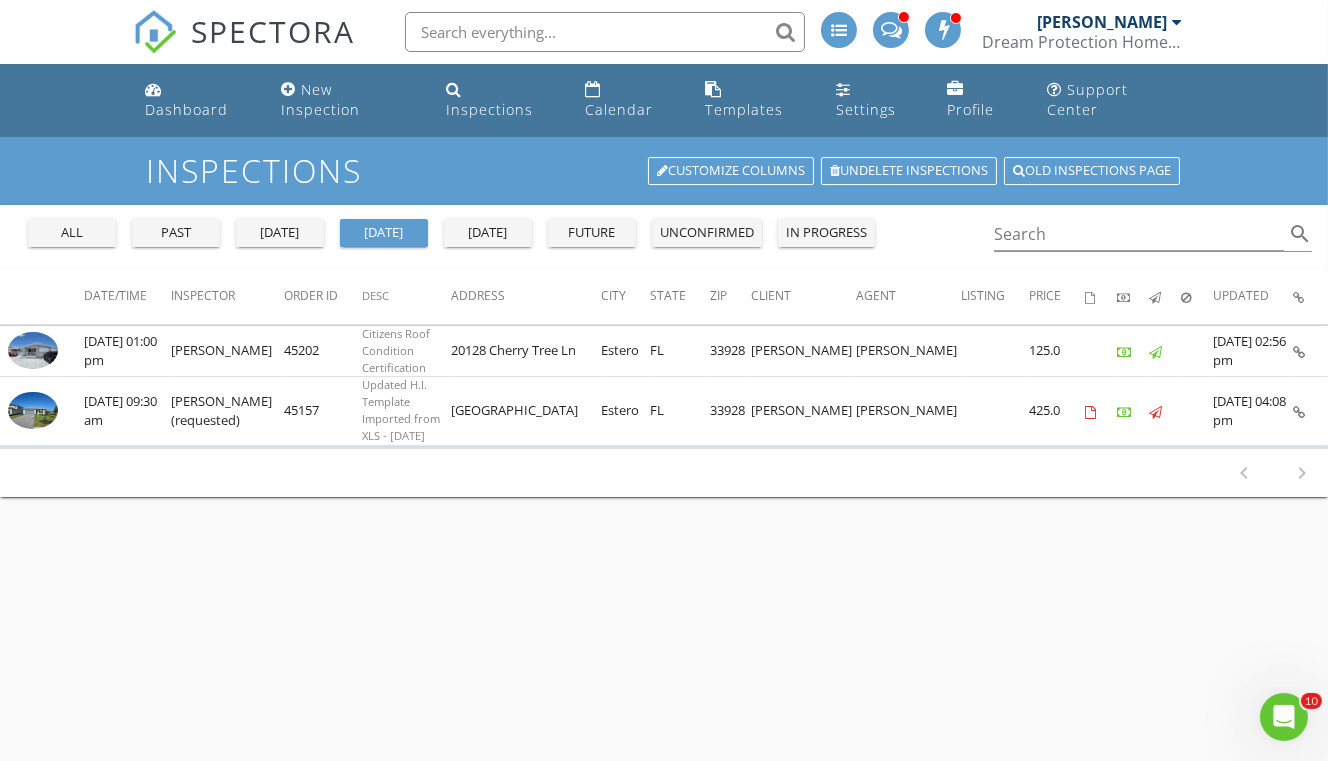 click on "Inspections
Customize Columns
Undelete inspections
Old inspections page
all
past
yesterday
today
tomorrow
future
unconfirmed
in progress
Search search
Date/Time
Inspector
Order ID
Desc
Address
City
State
Zip
Client
Agent
Listing
Price" at bounding box center [664, 517] 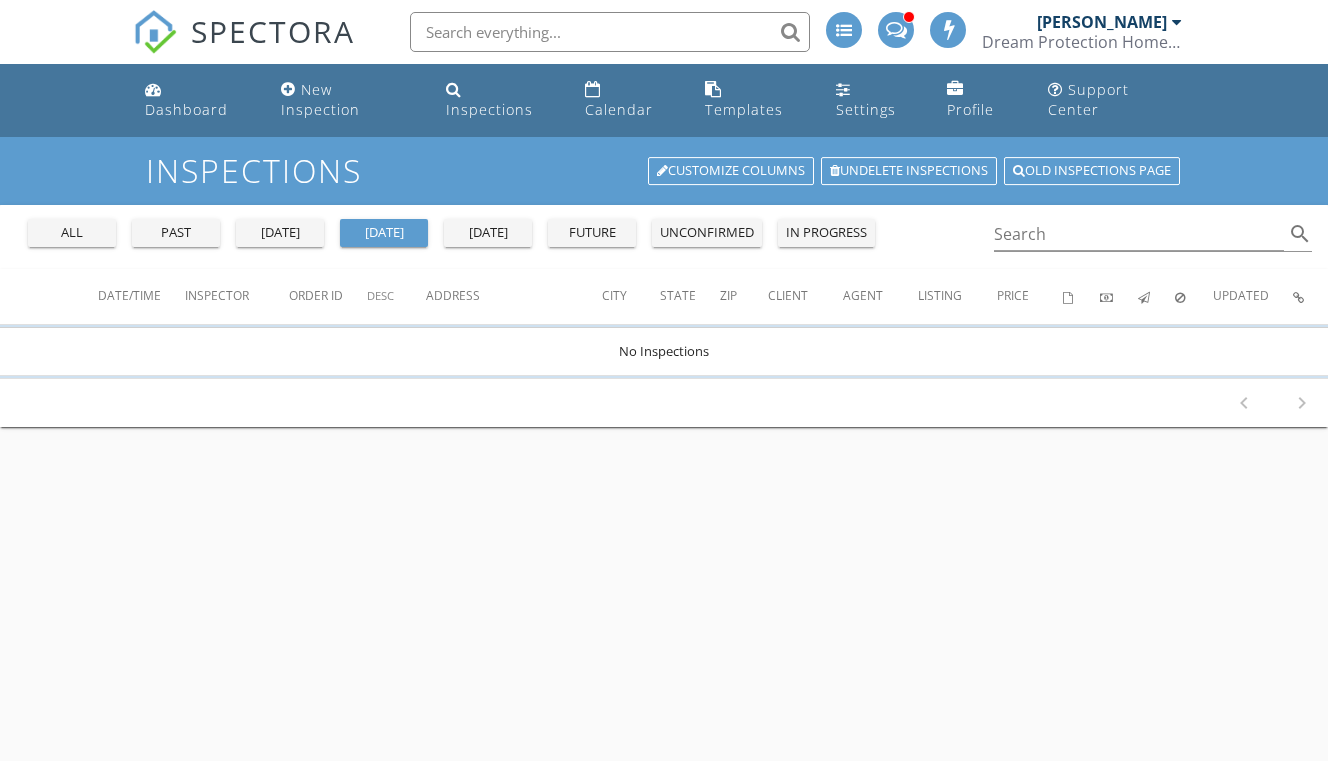 scroll, scrollTop: 0, scrollLeft: 0, axis: both 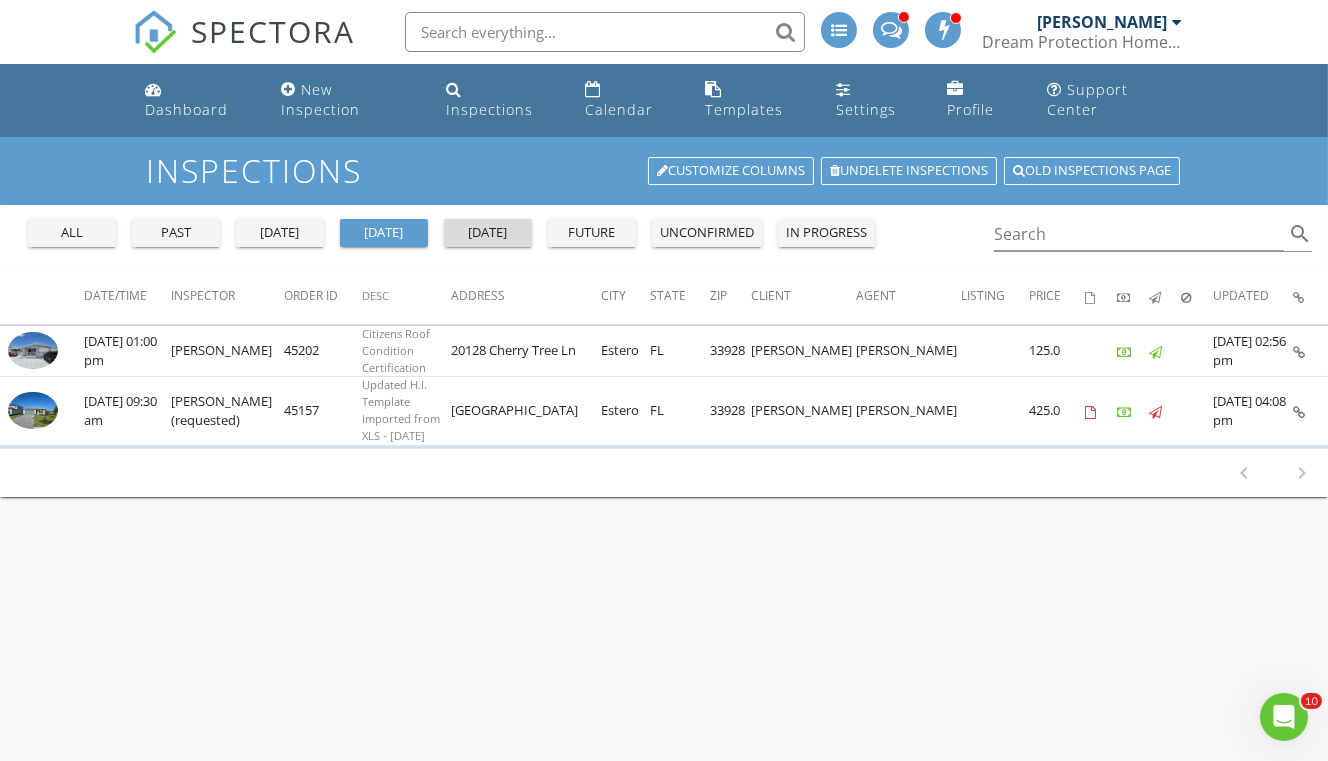click on "[DATE]" at bounding box center [488, 233] 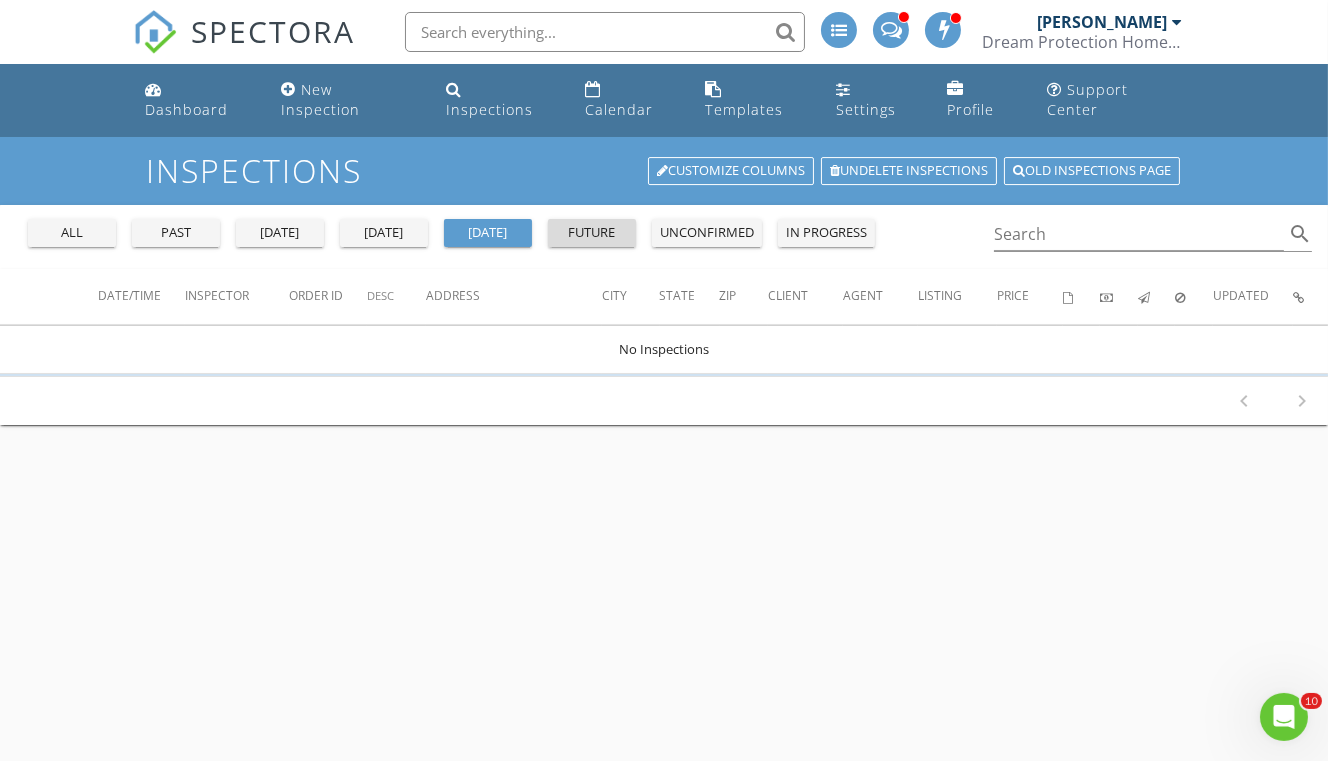 click on "future" at bounding box center (592, 233) 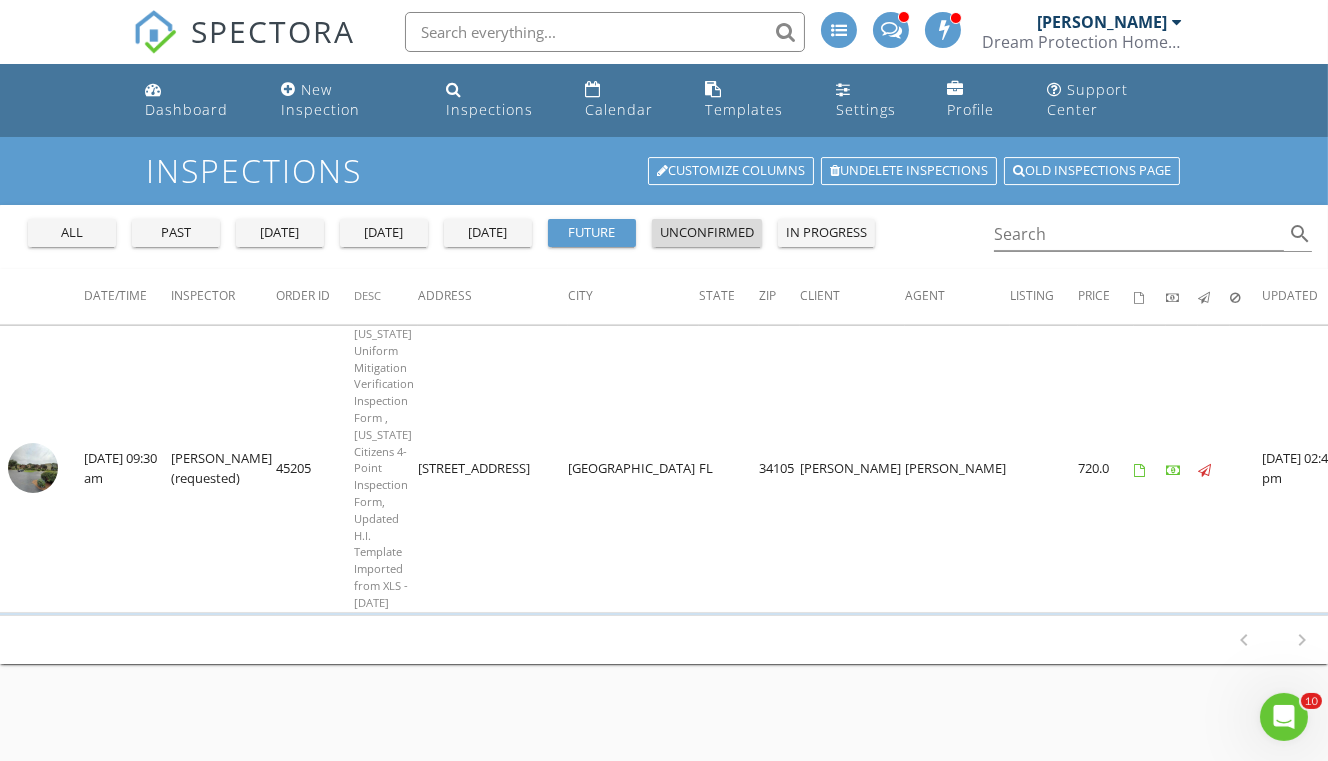 click on "unconfirmed" at bounding box center [707, 233] 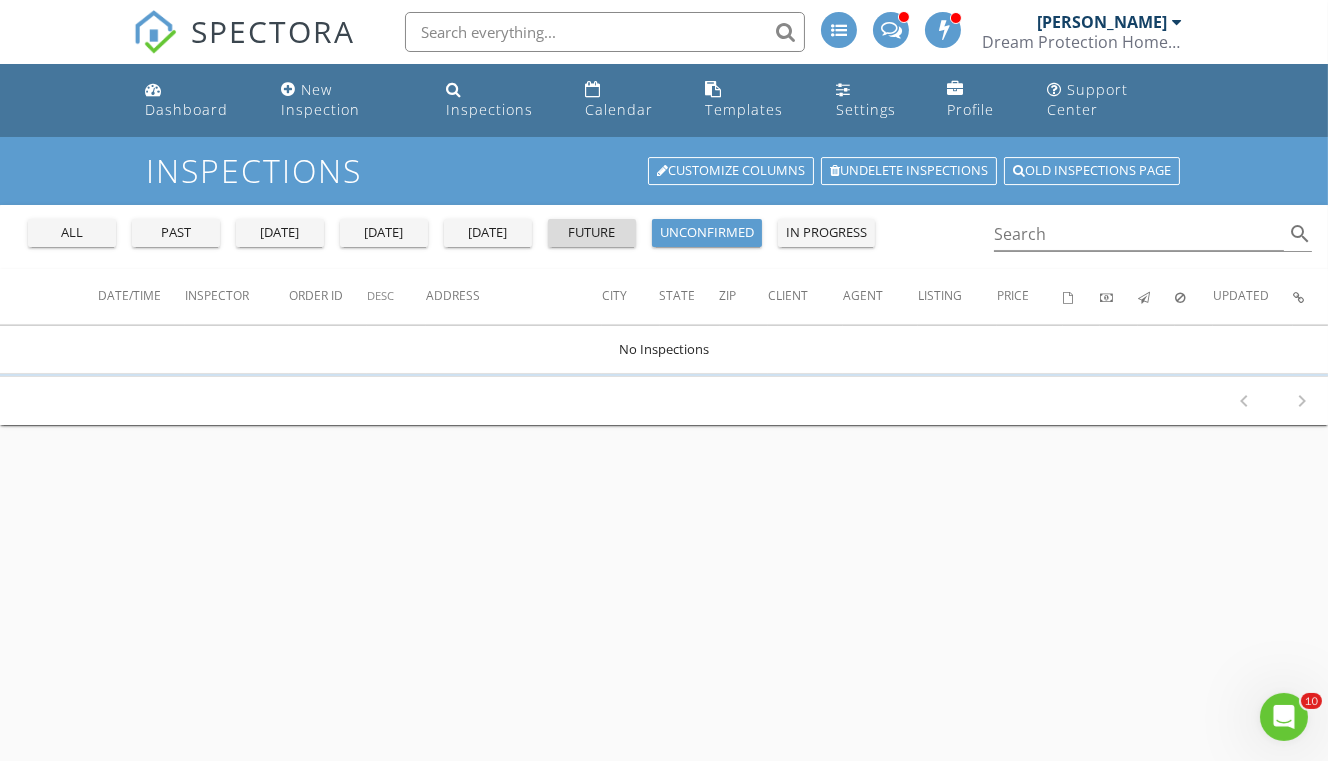 click on "future" at bounding box center [592, 233] 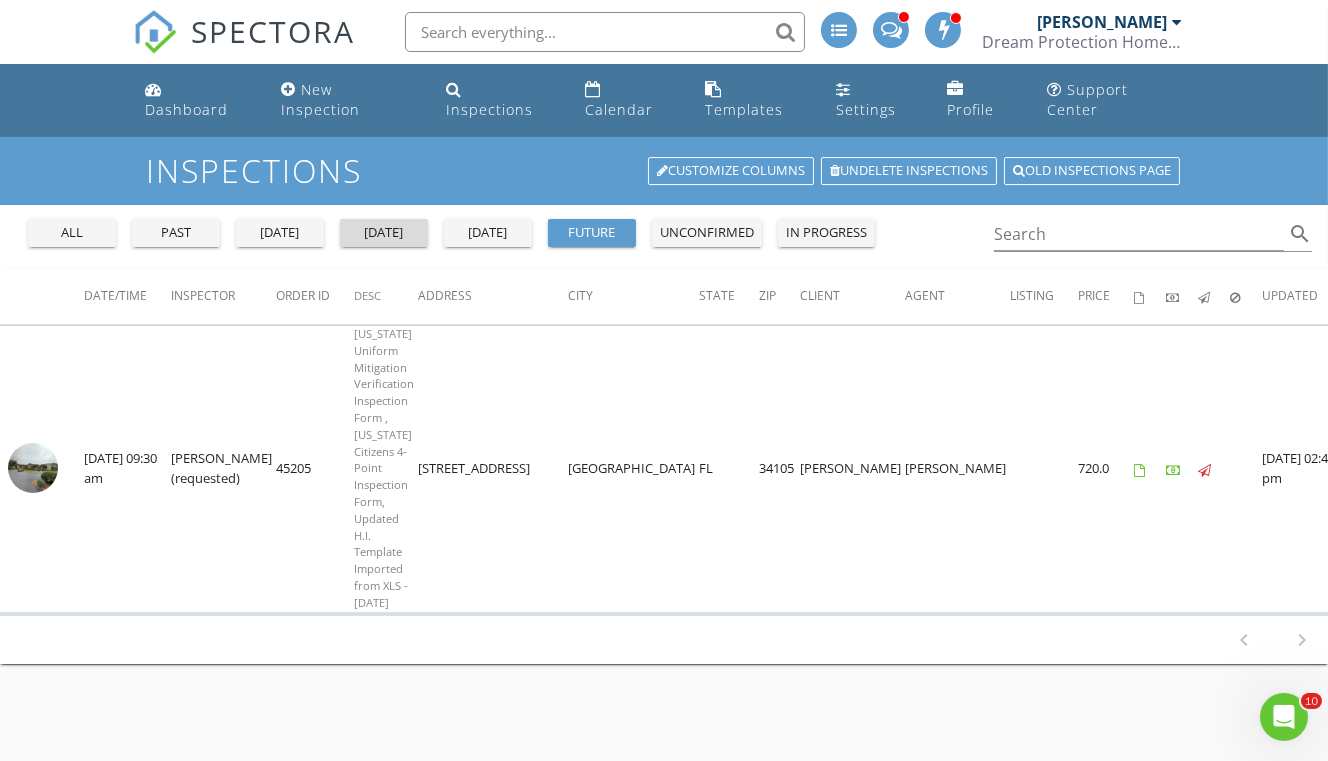 click on "[DATE]" at bounding box center [384, 233] 